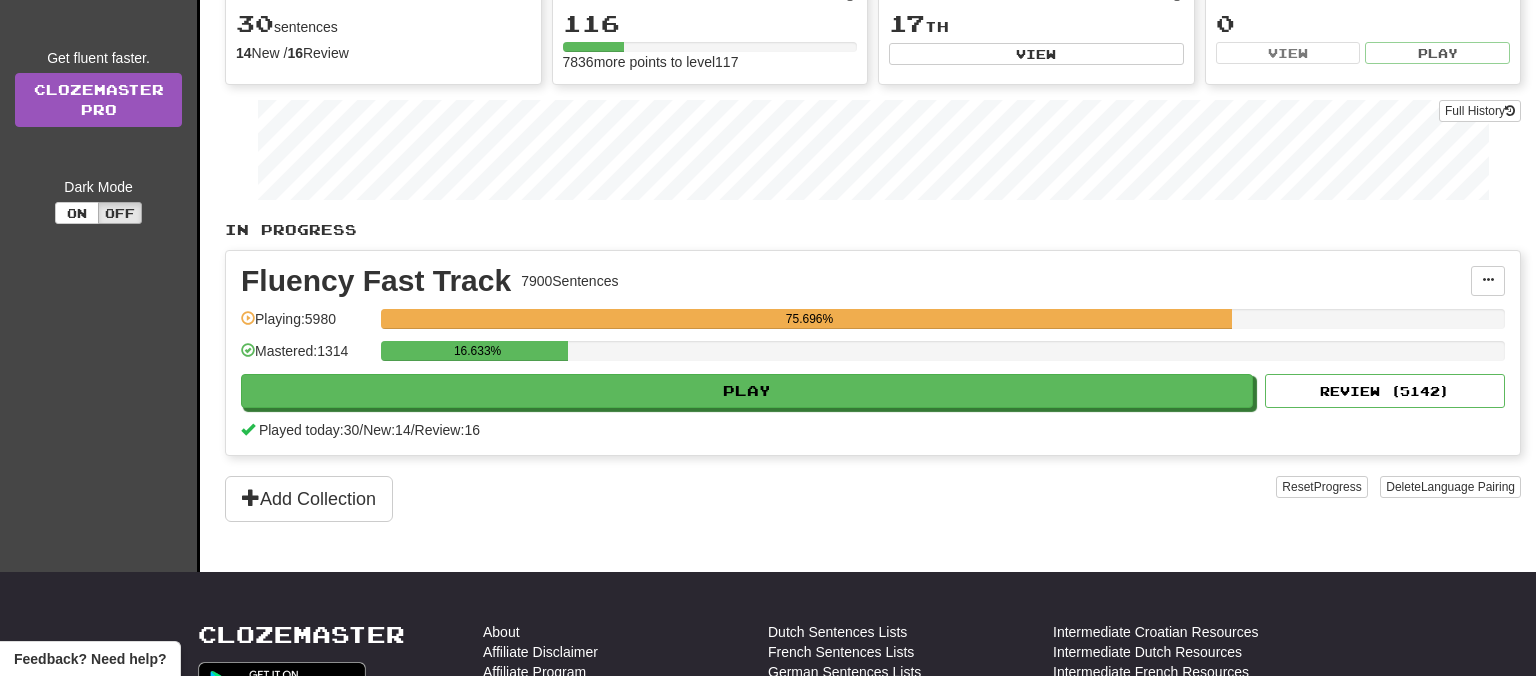 scroll, scrollTop: 0, scrollLeft: 0, axis: both 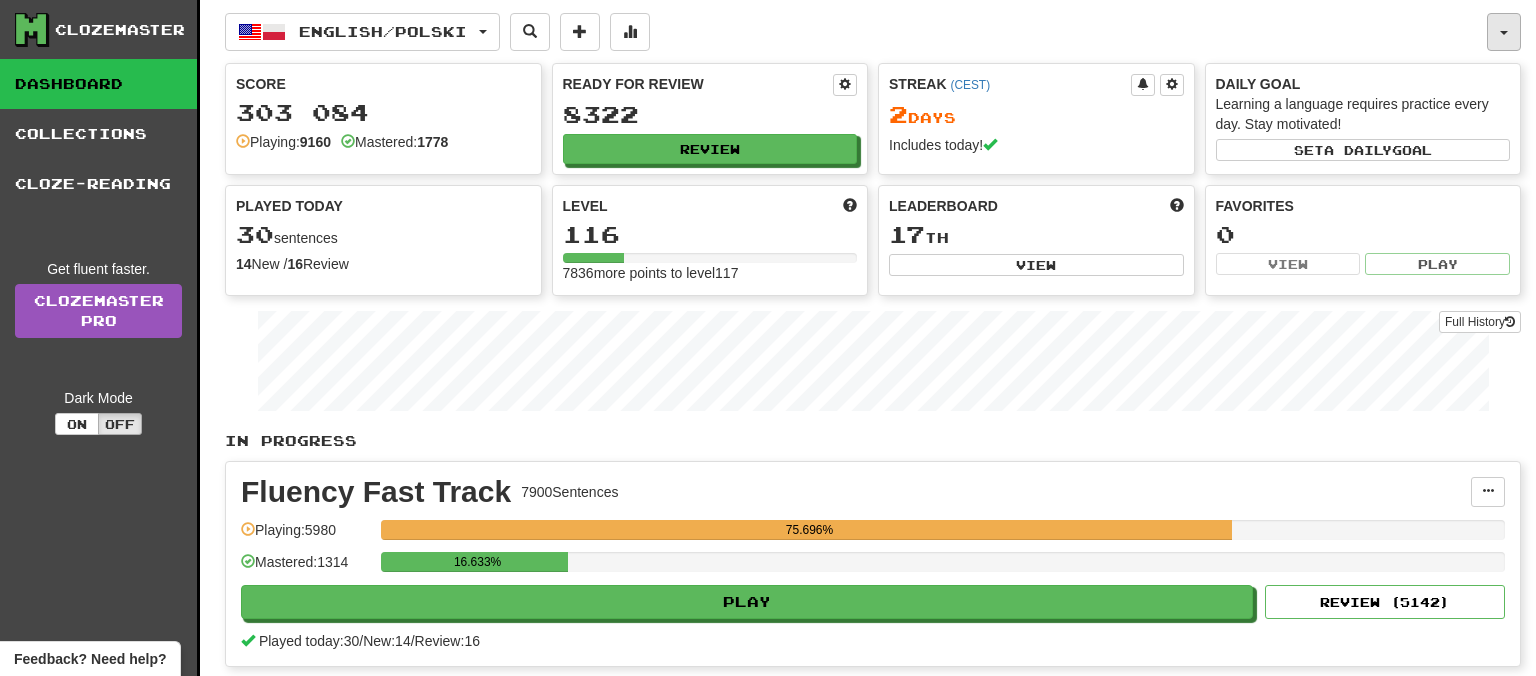 click at bounding box center (1504, 32) 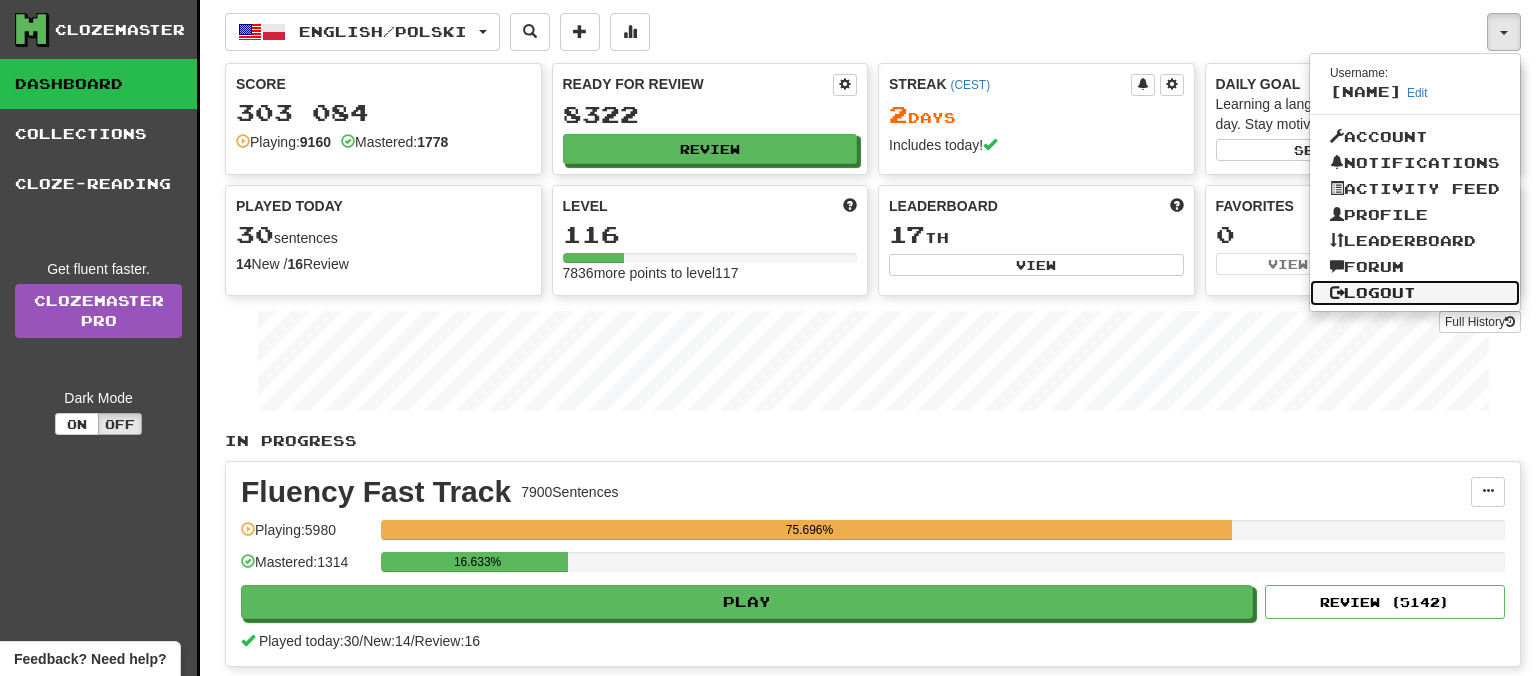 click on "Logout" at bounding box center [1415, 293] 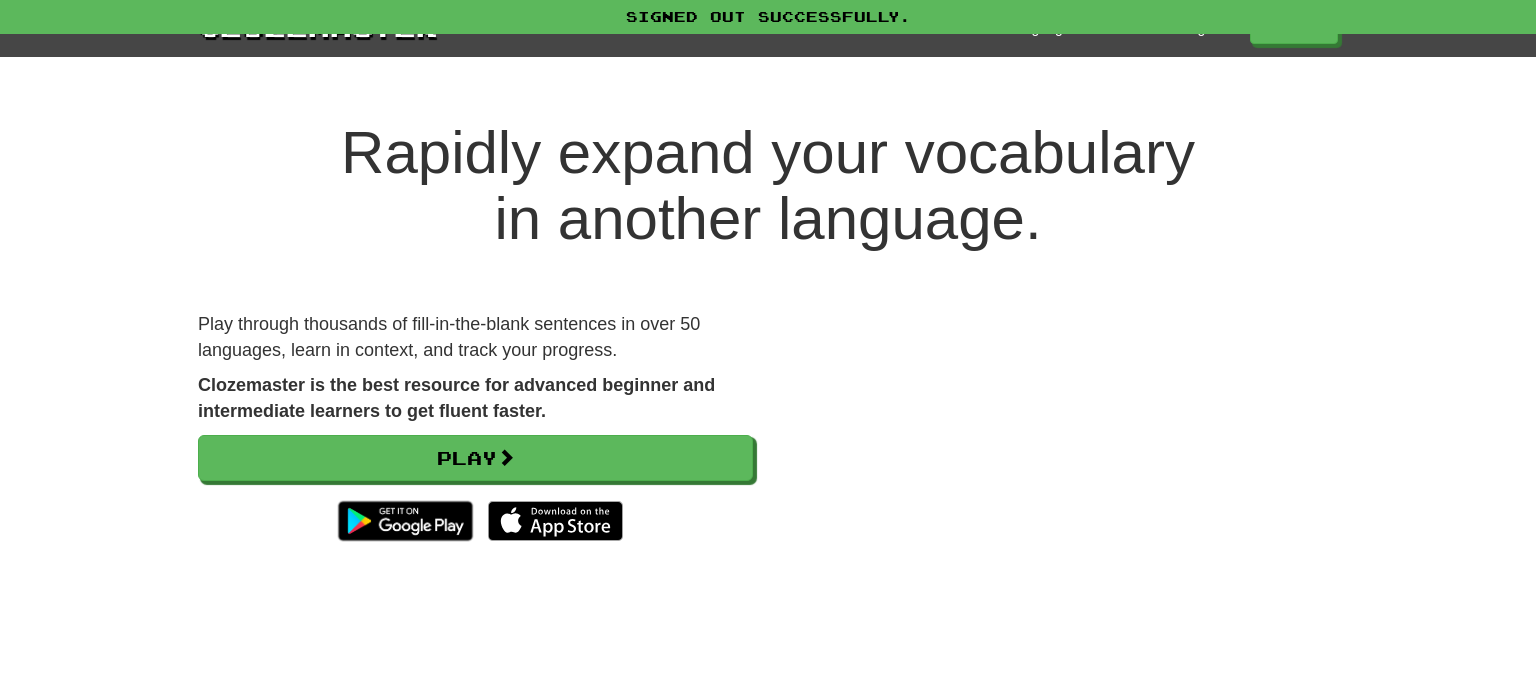 scroll, scrollTop: 0, scrollLeft: 0, axis: both 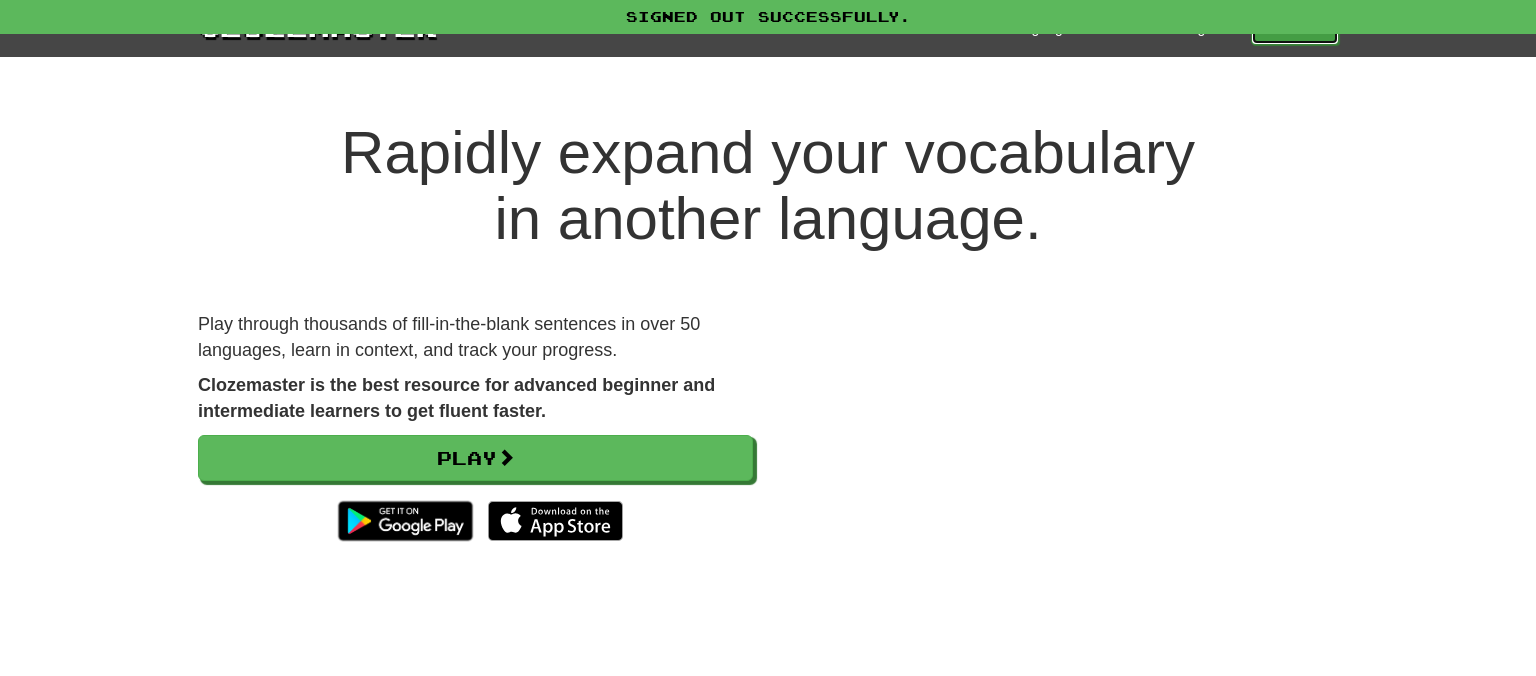 click on "Play" at bounding box center (1295, 28) 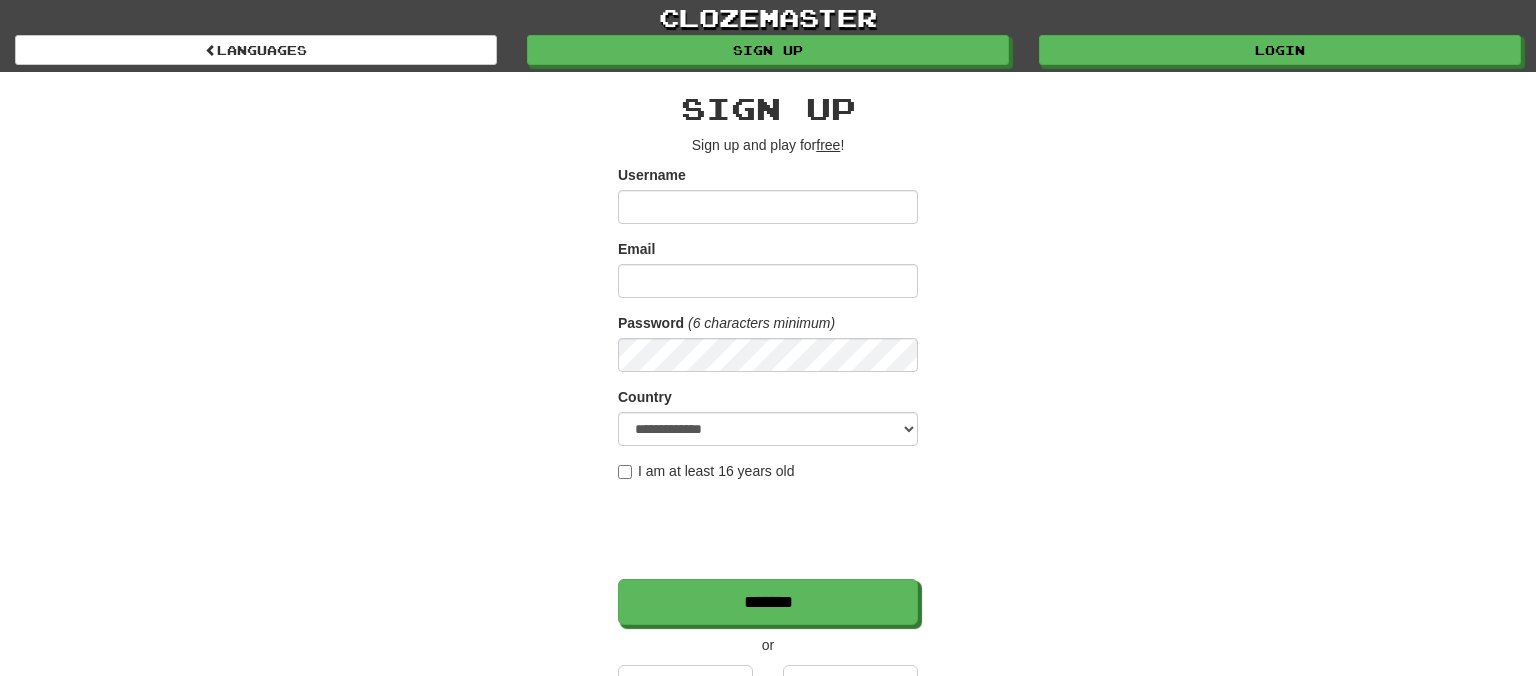 scroll, scrollTop: 0, scrollLeft: 0, axis: both 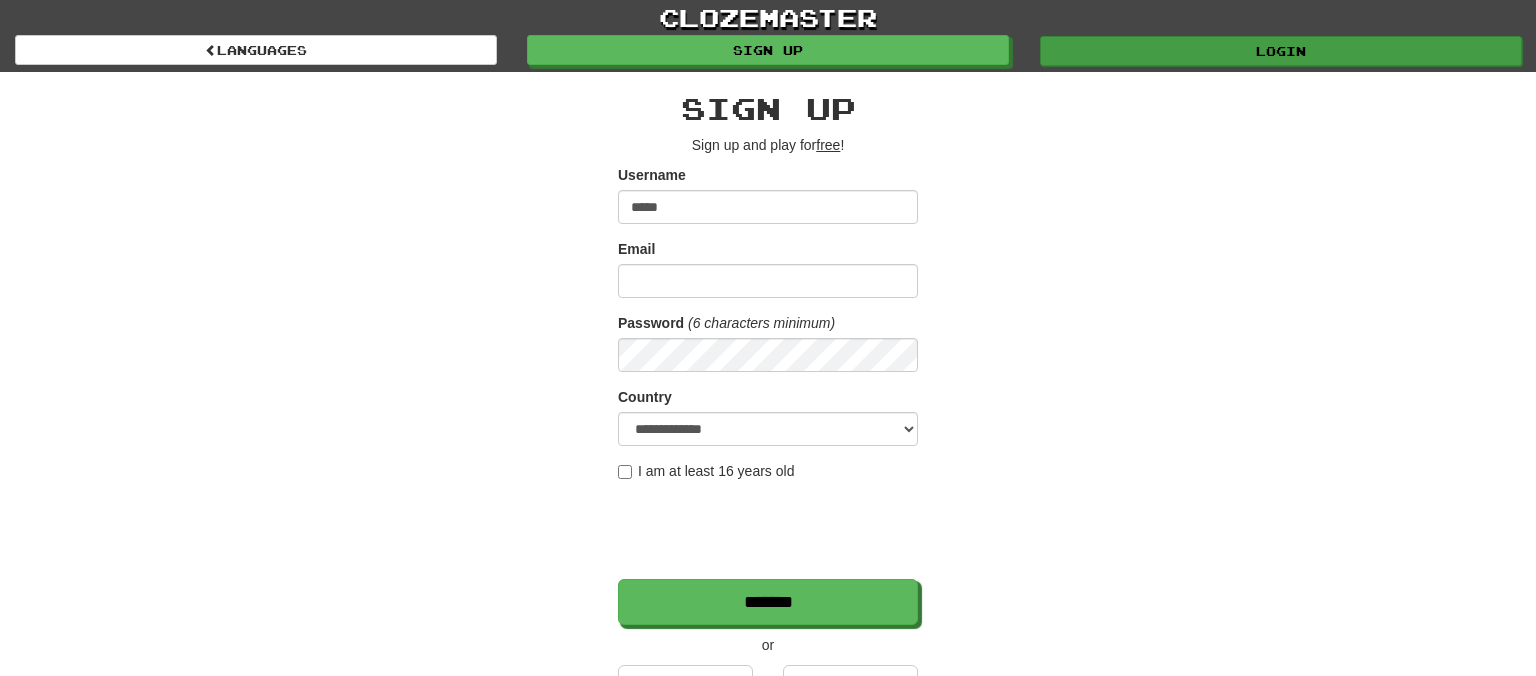 type on "*****" 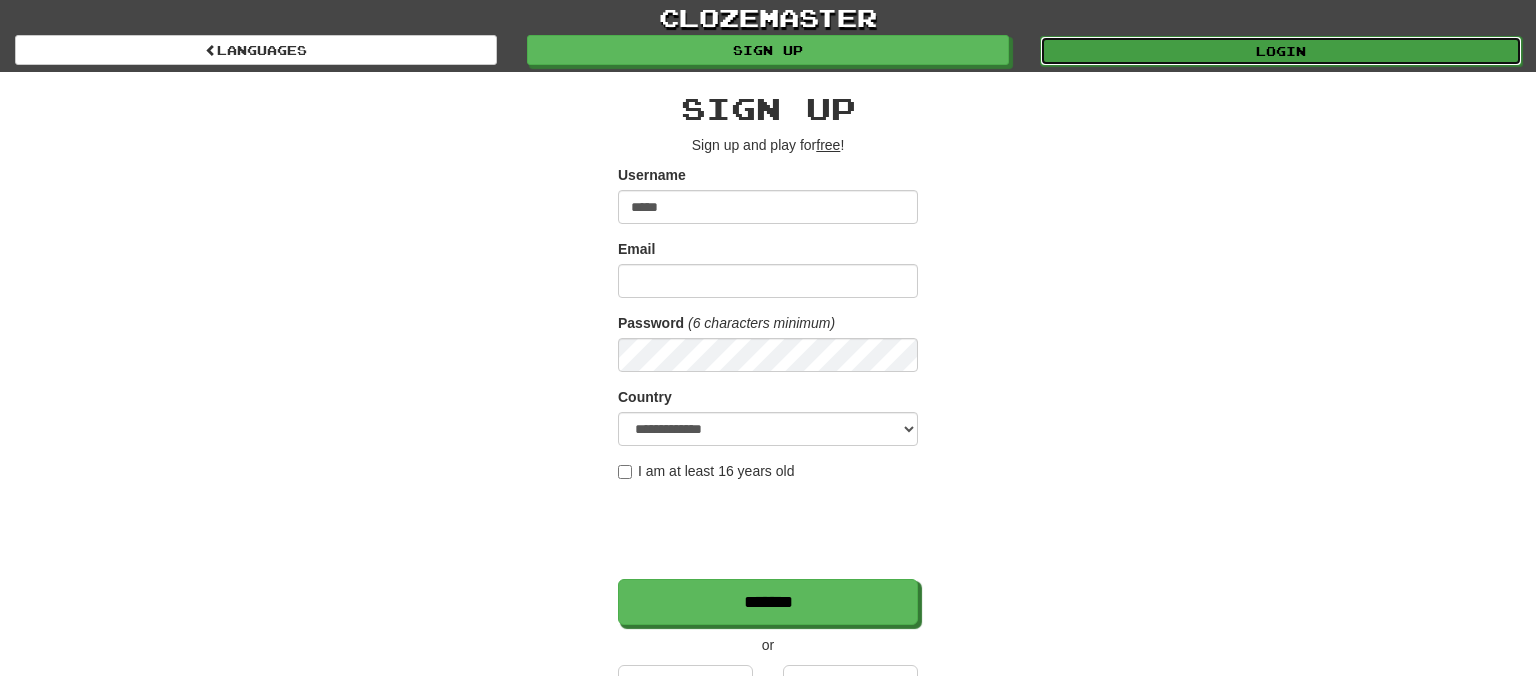 click on "Login" at bounding box center [1281, 51] 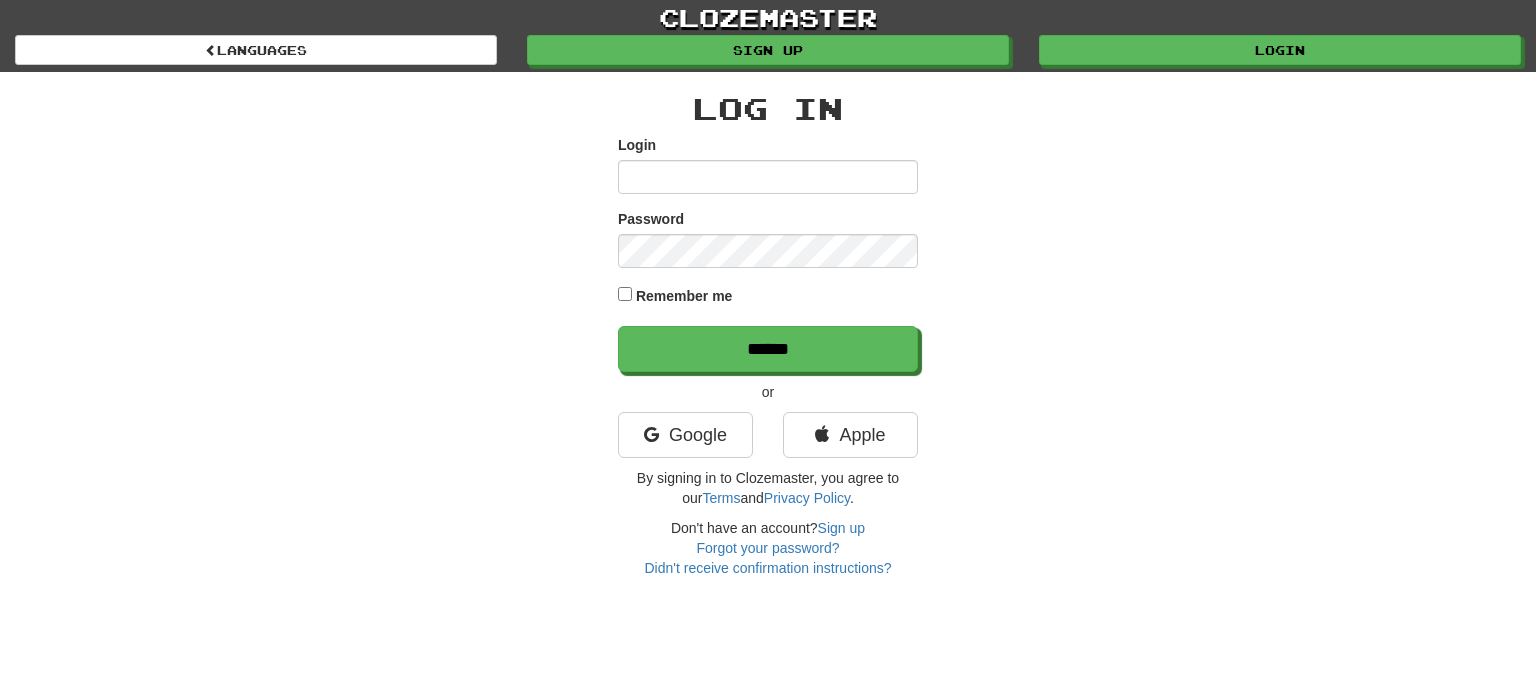 scroll, scrollTop: 0, scrollLeft: 0, axis: both 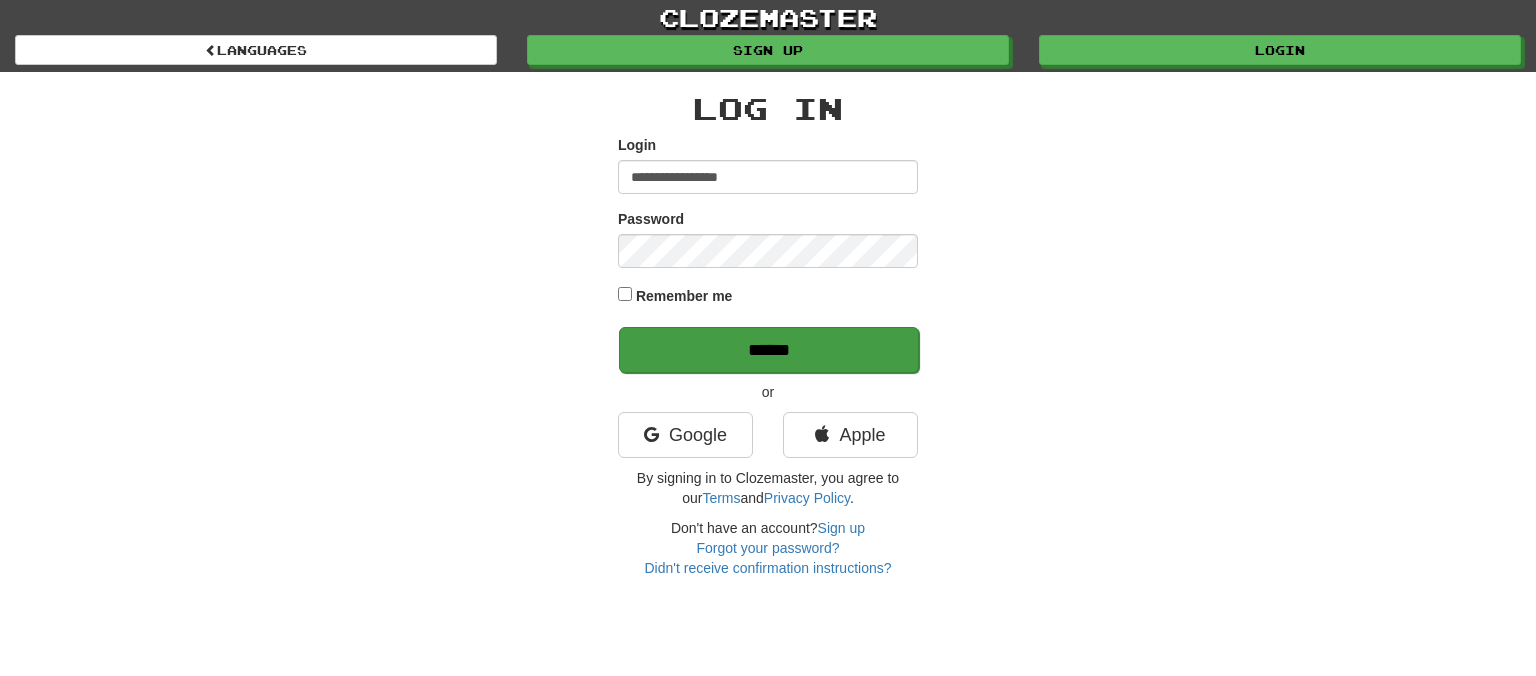 type on "**********" 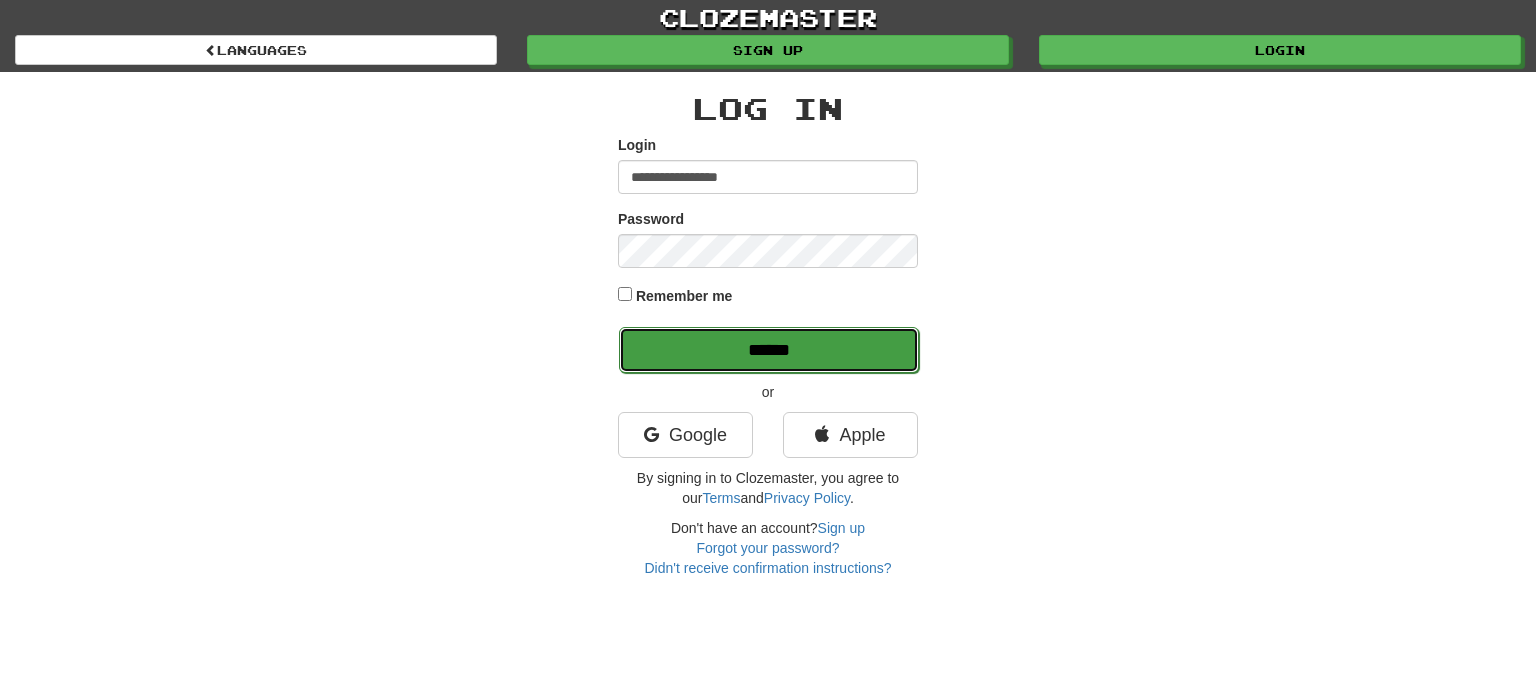 click on "******" at bounding box center [769, 350] 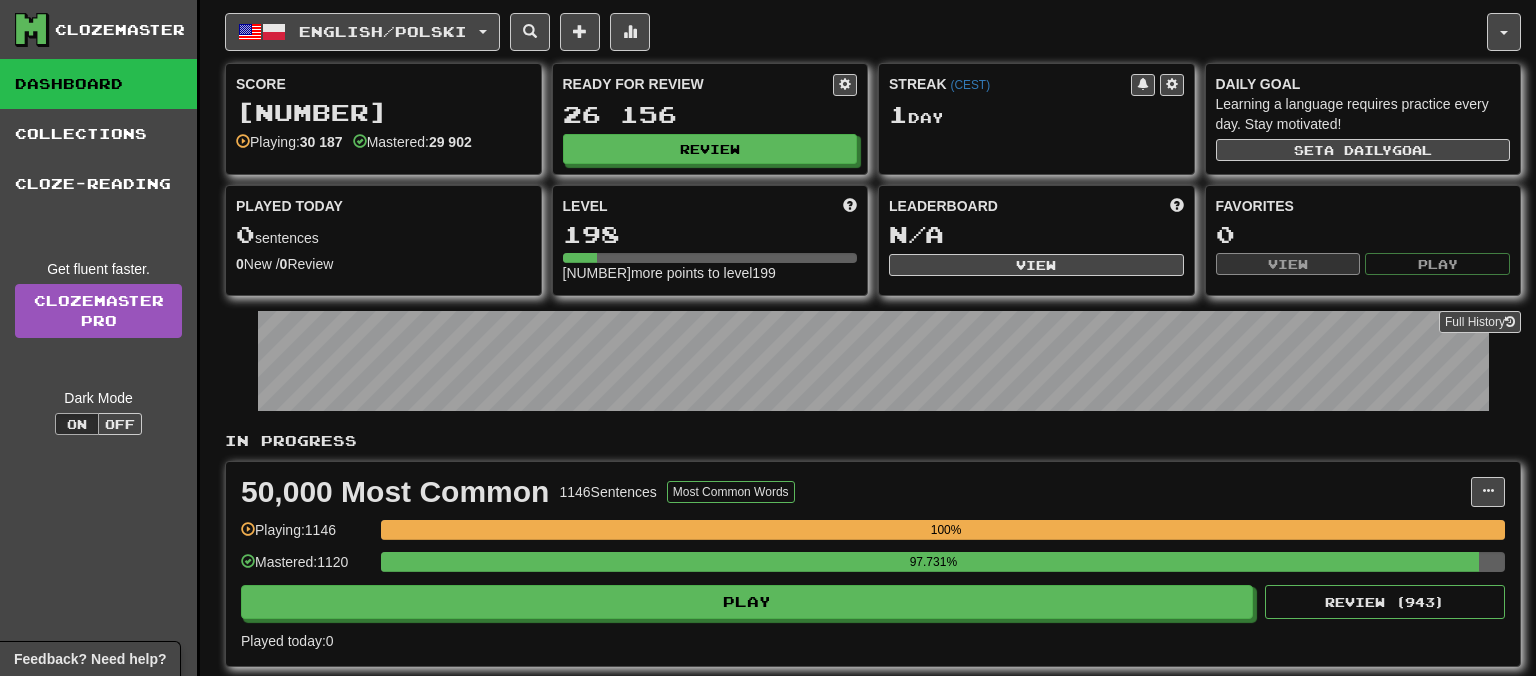 scroll, scrollTop: 0, scrollLeft: 0, axis: both 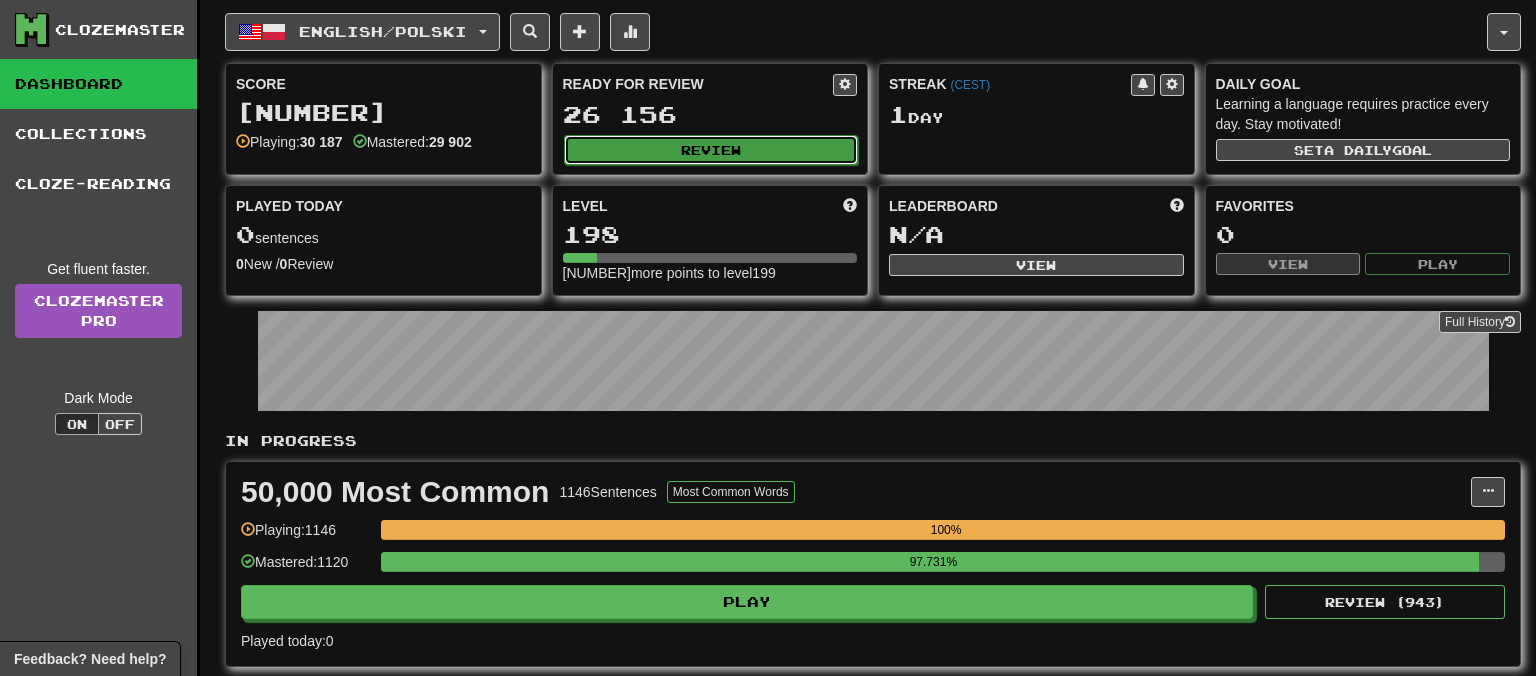 click on "Review" at bounding box center [711, 150] 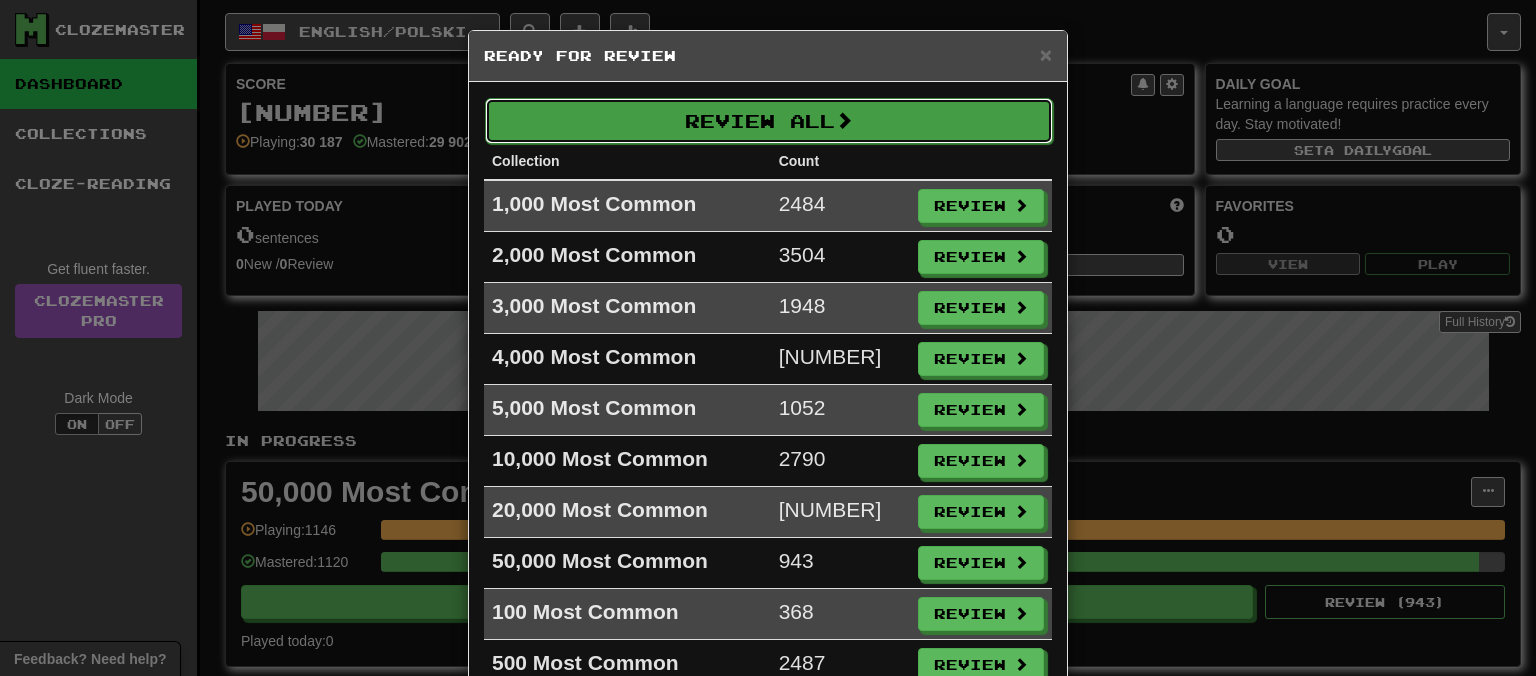 click on "Review All" at bounding box center [769, 121] 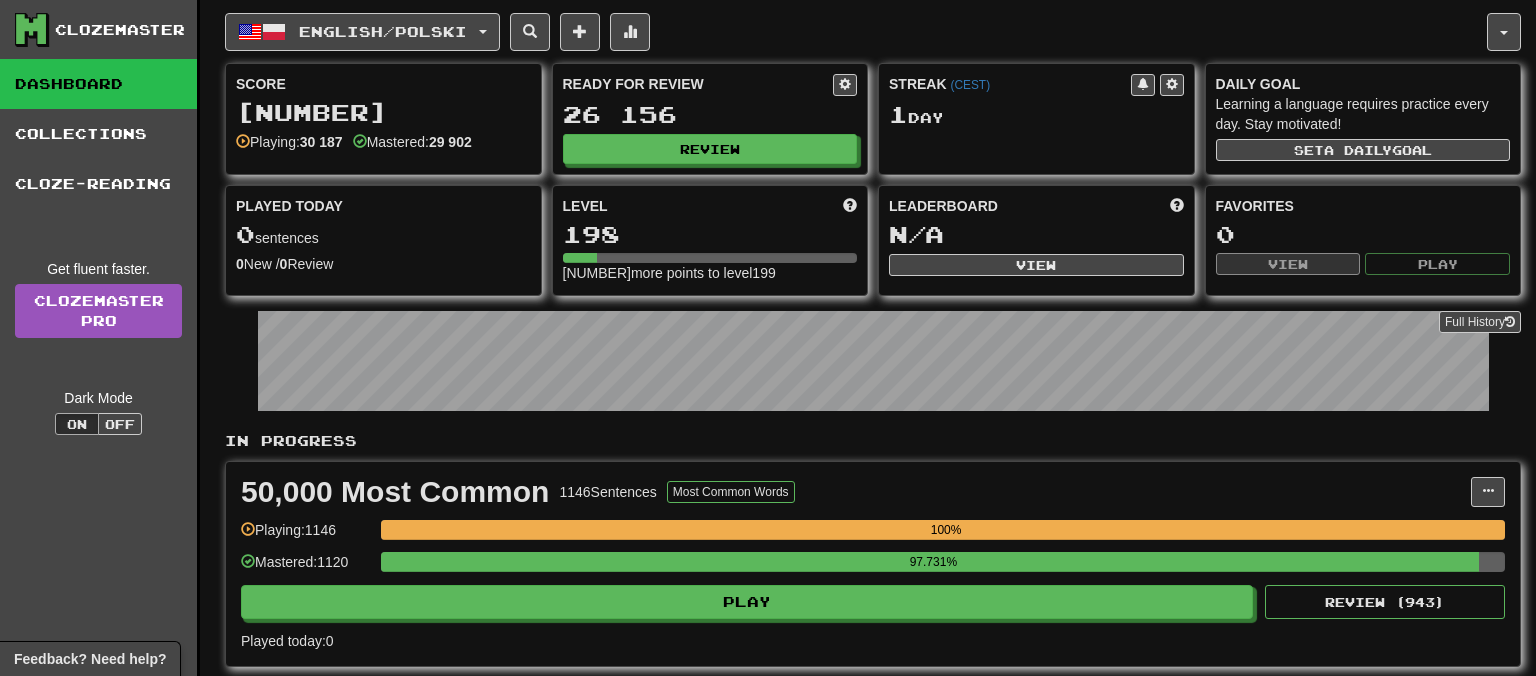 select on "**" 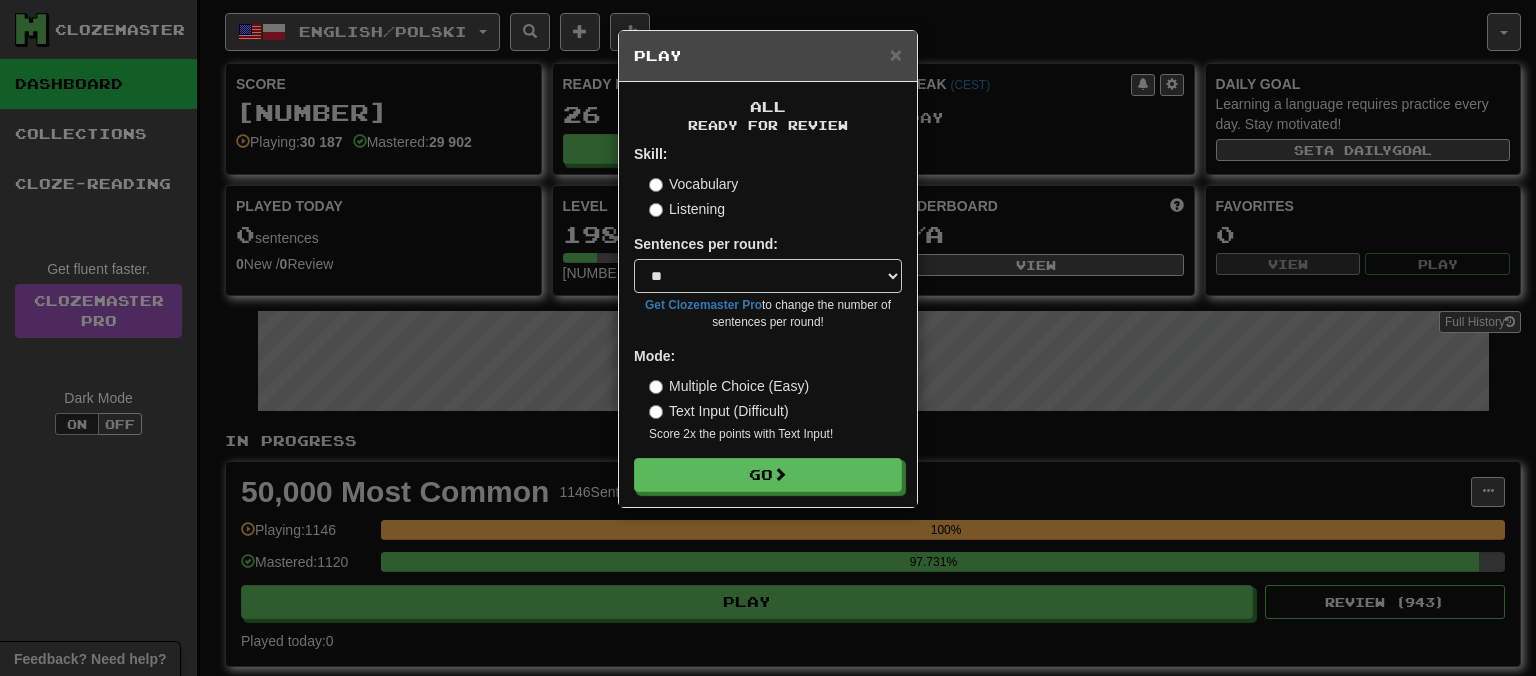 click on "All Ready for Review Skill: Vocabulary Listening Sentences per round: * ** ** ** ** ** *** ******** Get Clozemaster Pro  to change the number of sentences per round! Mode: Multiple Choice (Easy) Text Input (Difficult) Score 2x the points with Text Input ! Go" at bounding box center [768, 294] 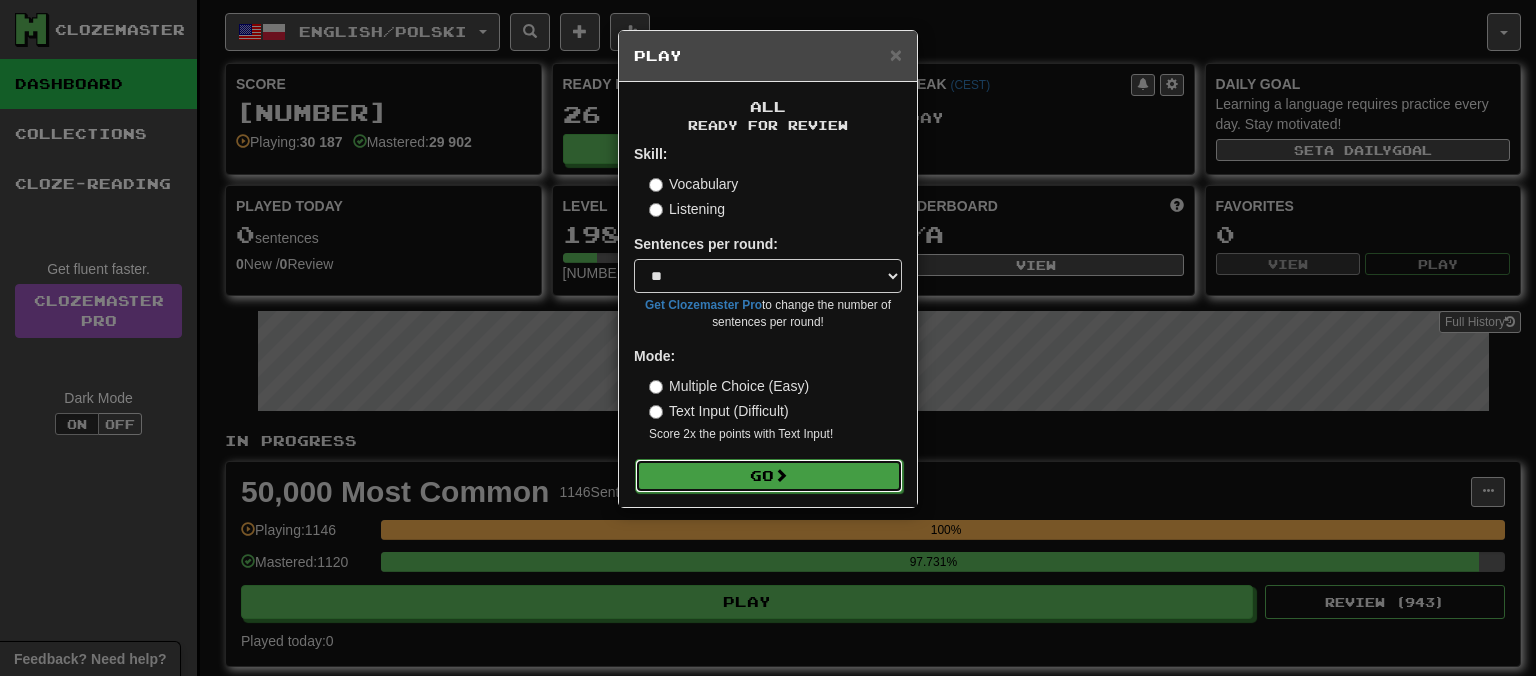 click on "Go" at bounding box center [769, 476] 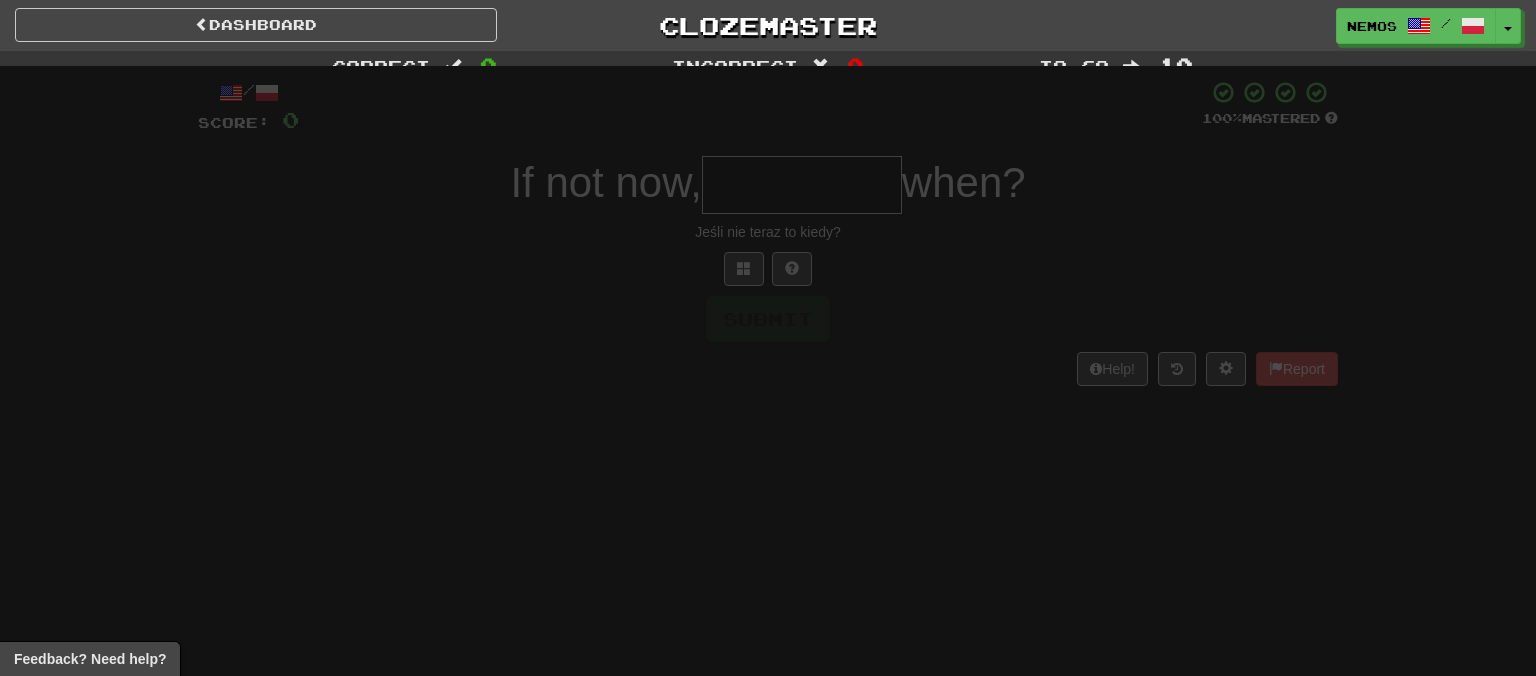 scroll, scrollTop: 0, scrollLeft: 0, axis: both 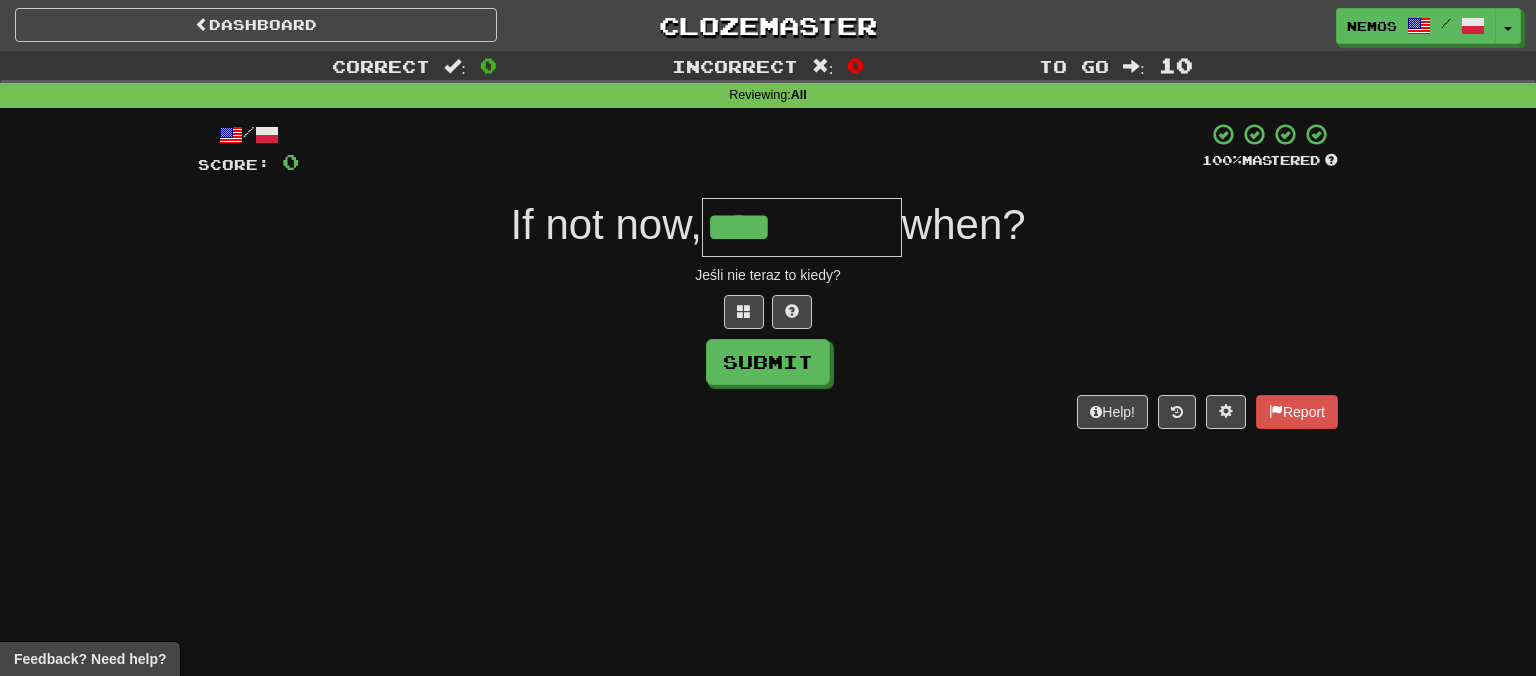 type on "****" 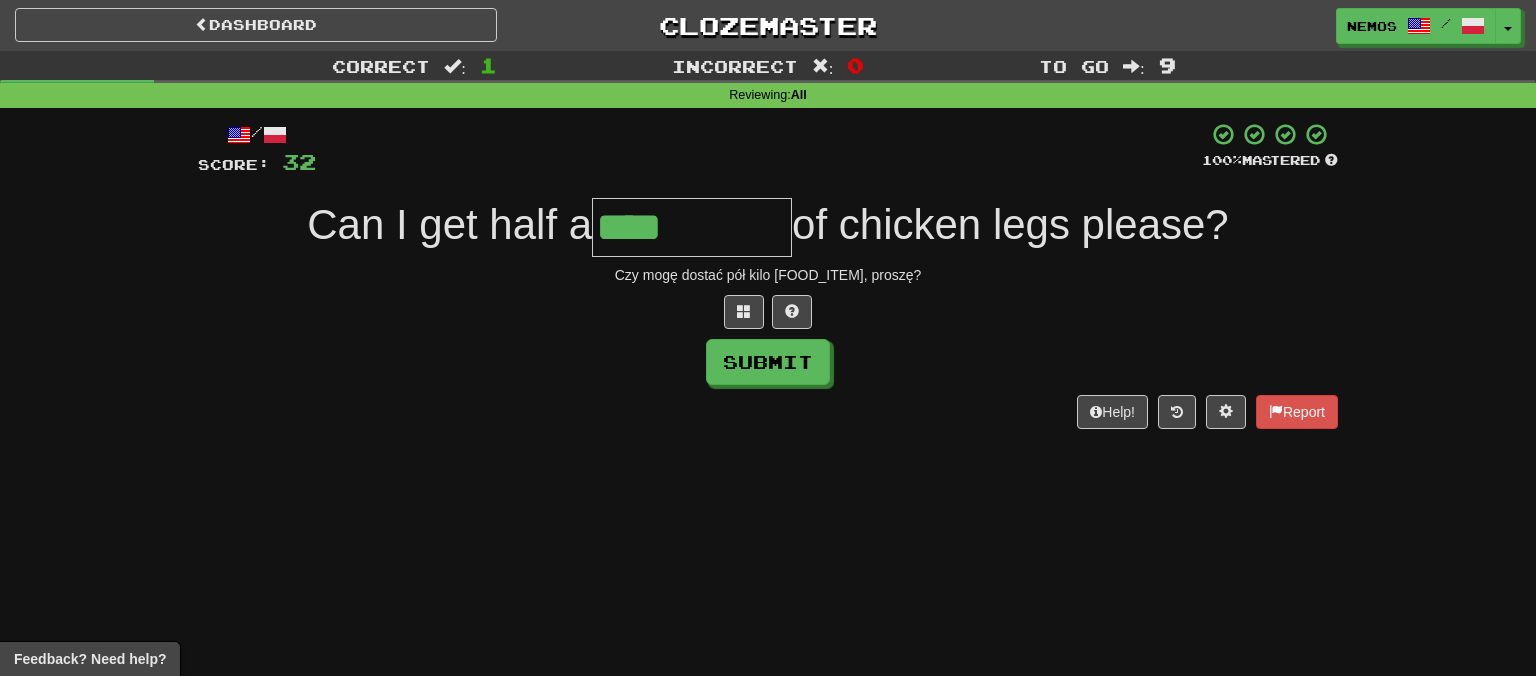 type on "****" 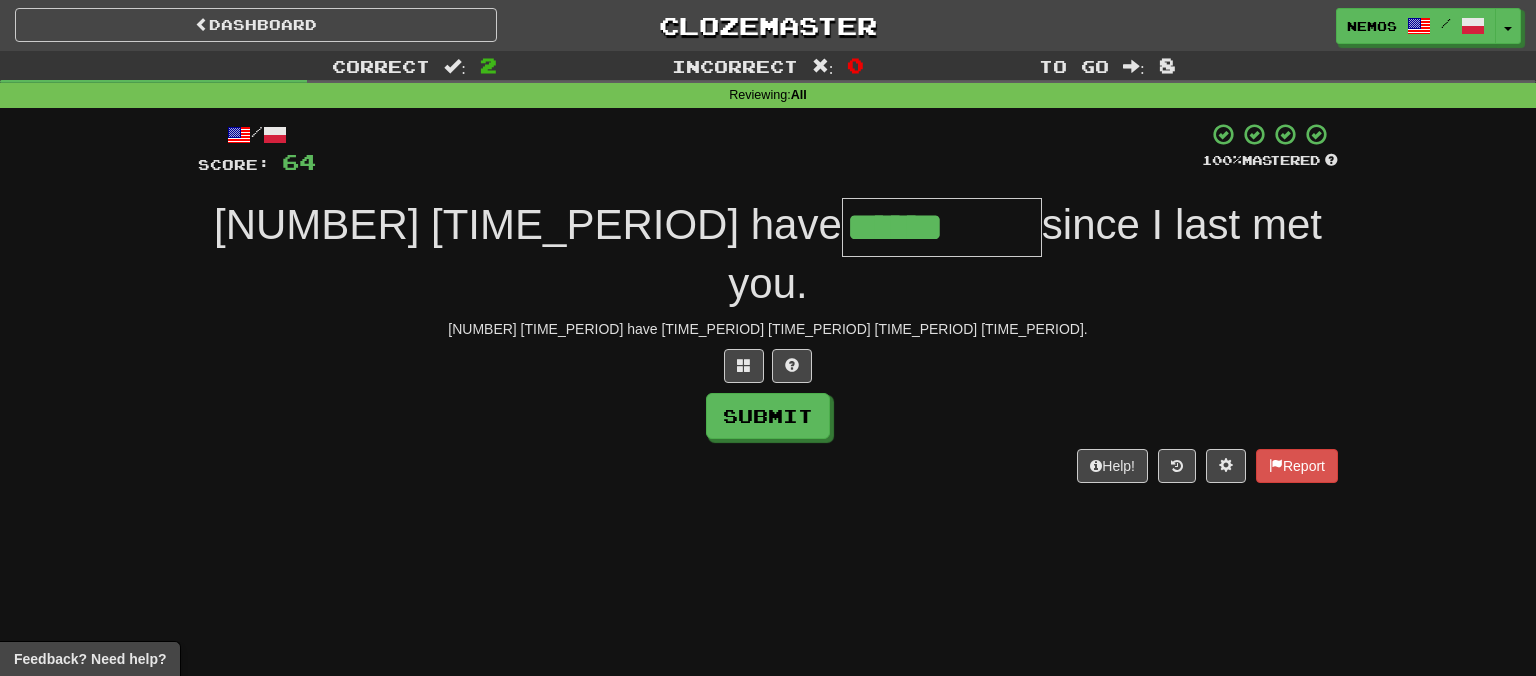 type on "******" 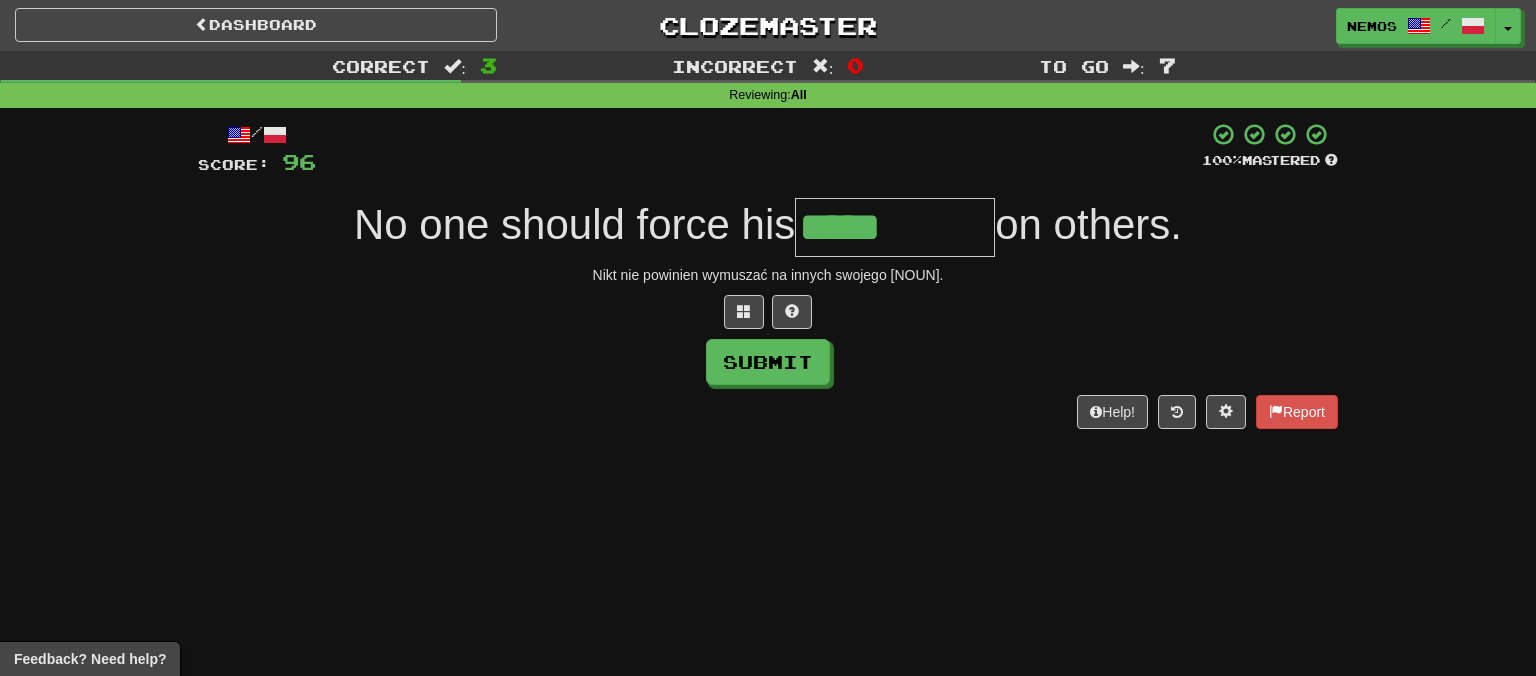 type on "*****" 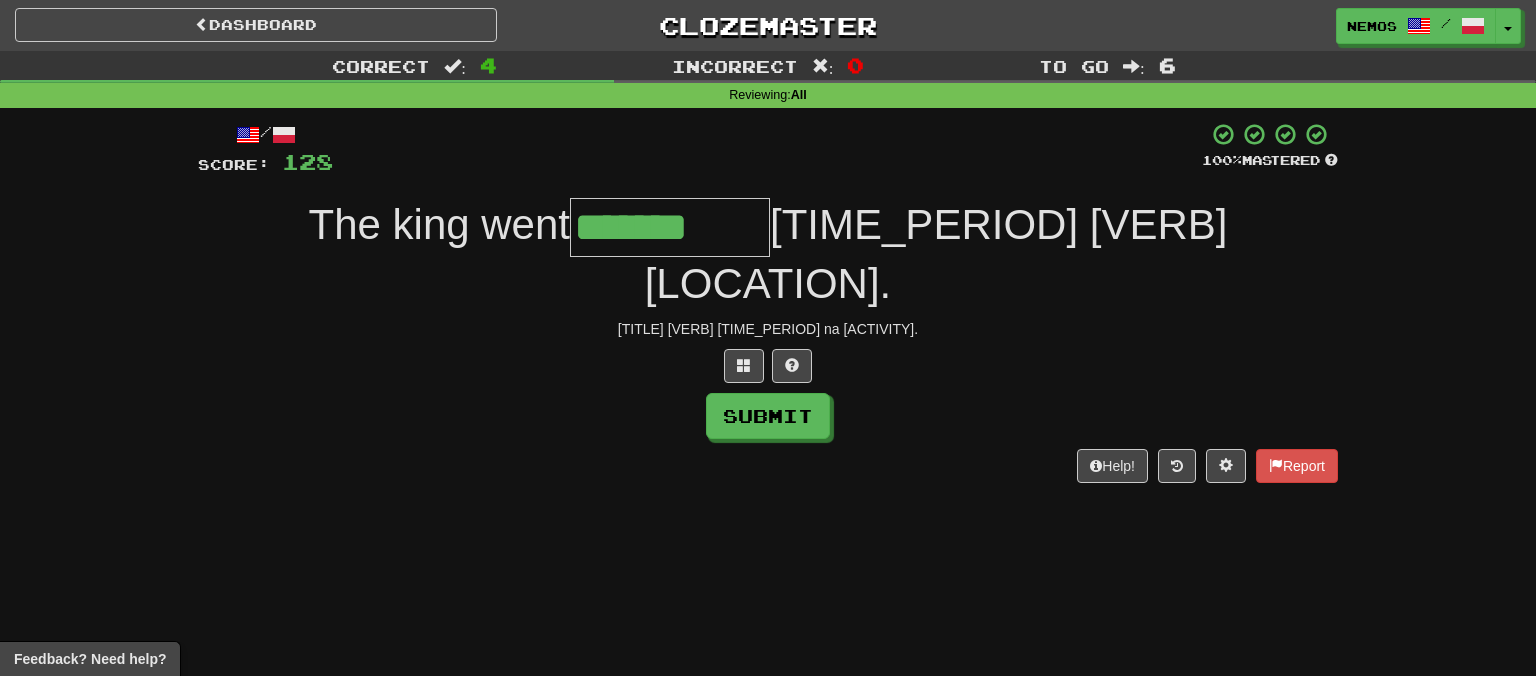 type on "*******" 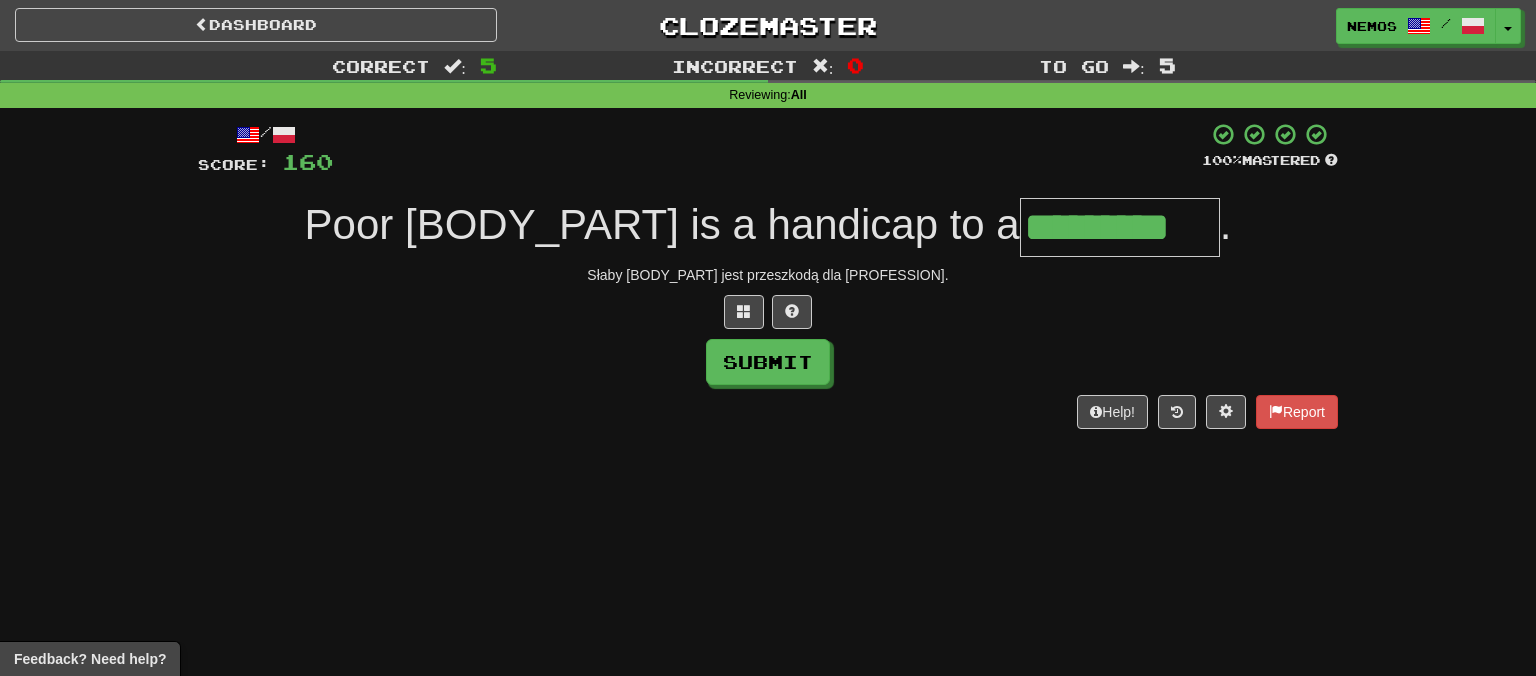 scroll, scrollTop: 0, scrollLeft: 3, axis: horizontal 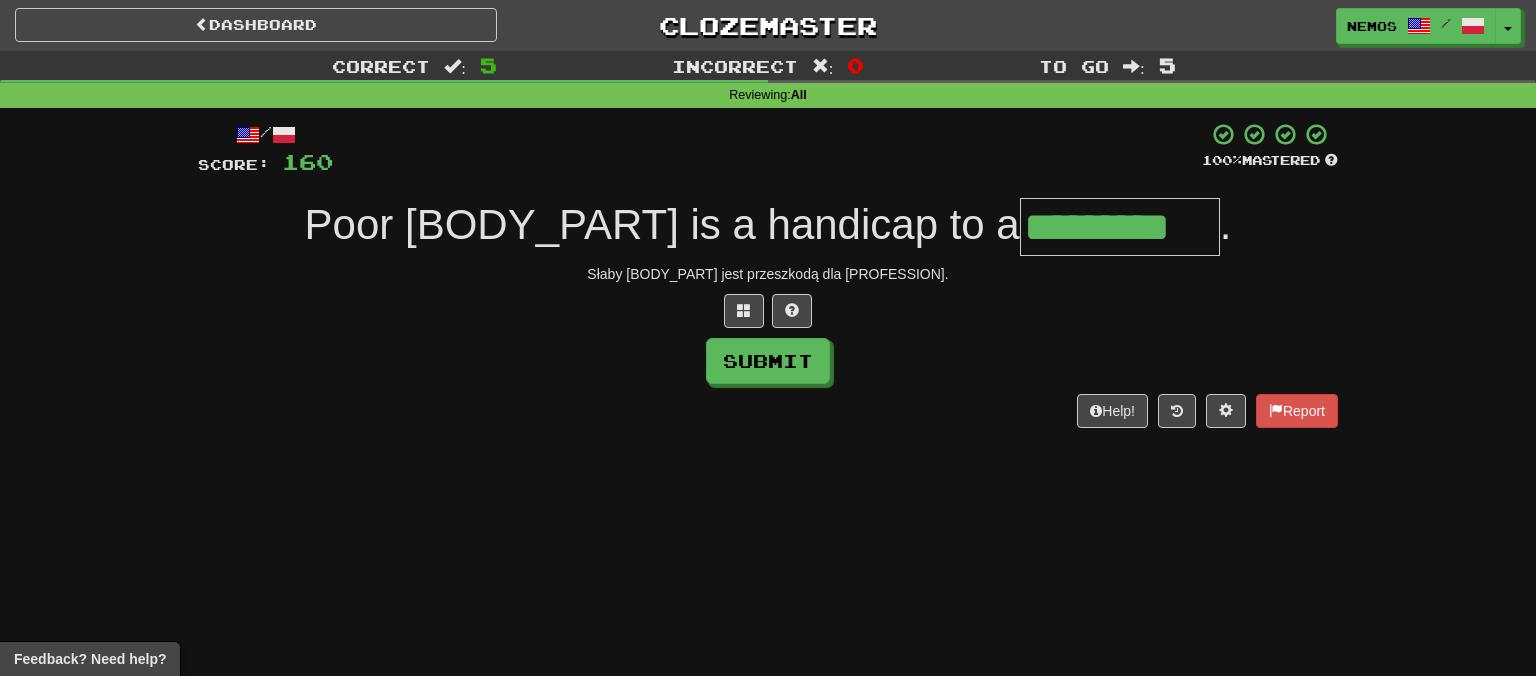 type on "*********" 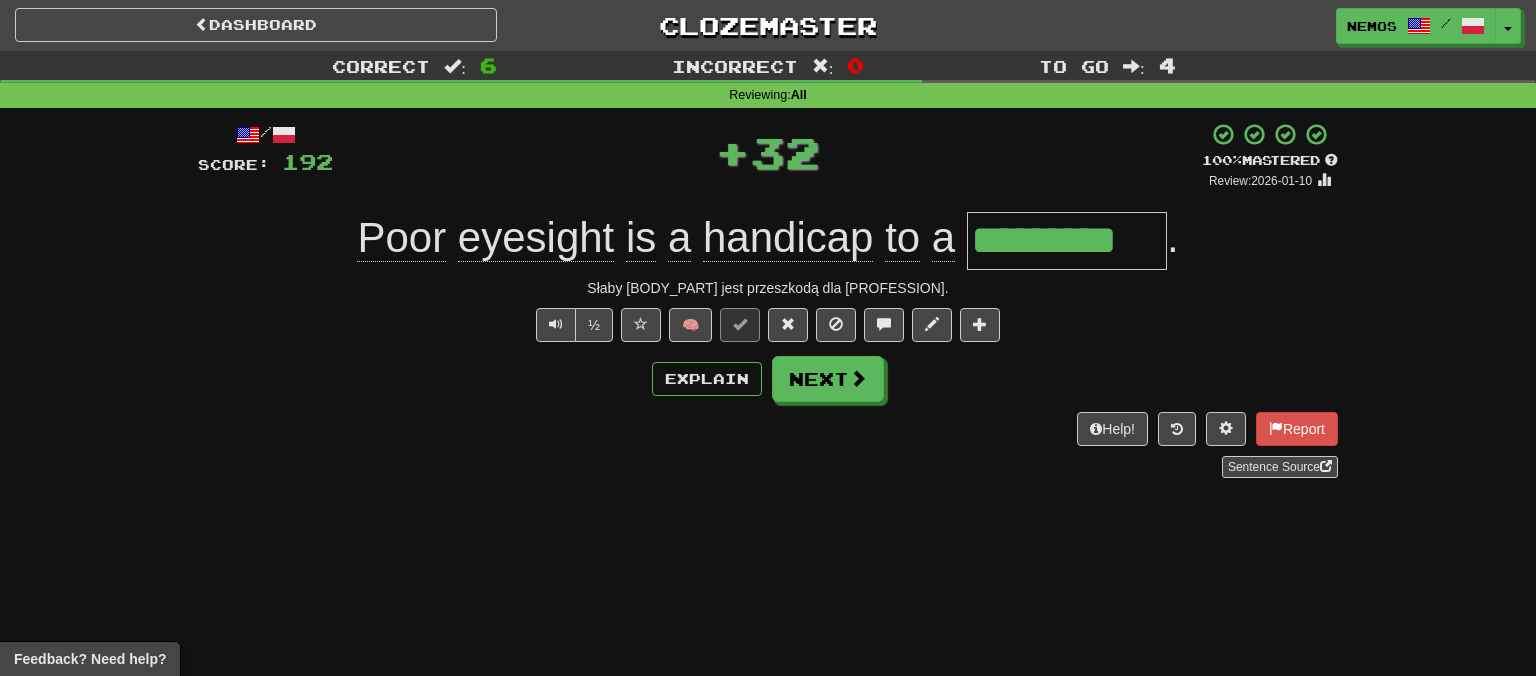 scroll, scrollTop: 0, scrollLeft: 0, axis: both 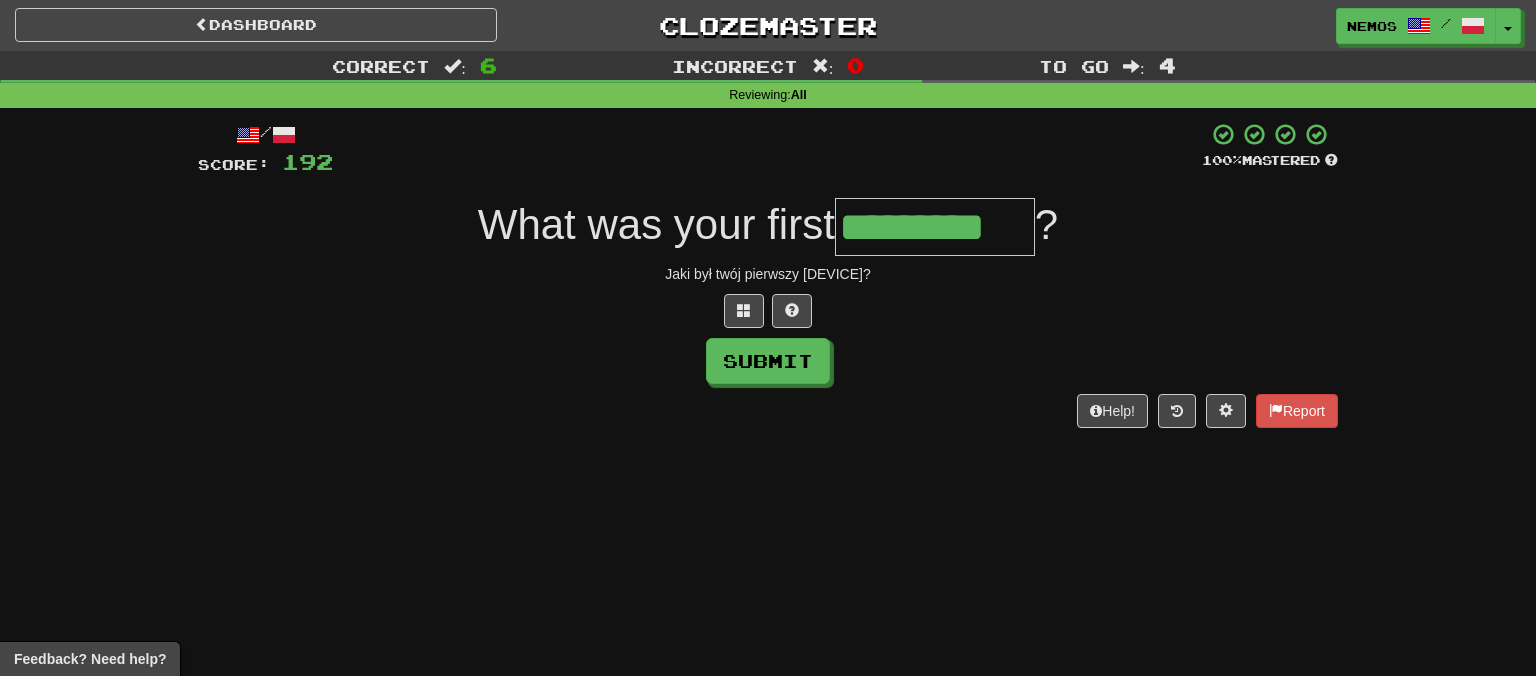type on "*********" 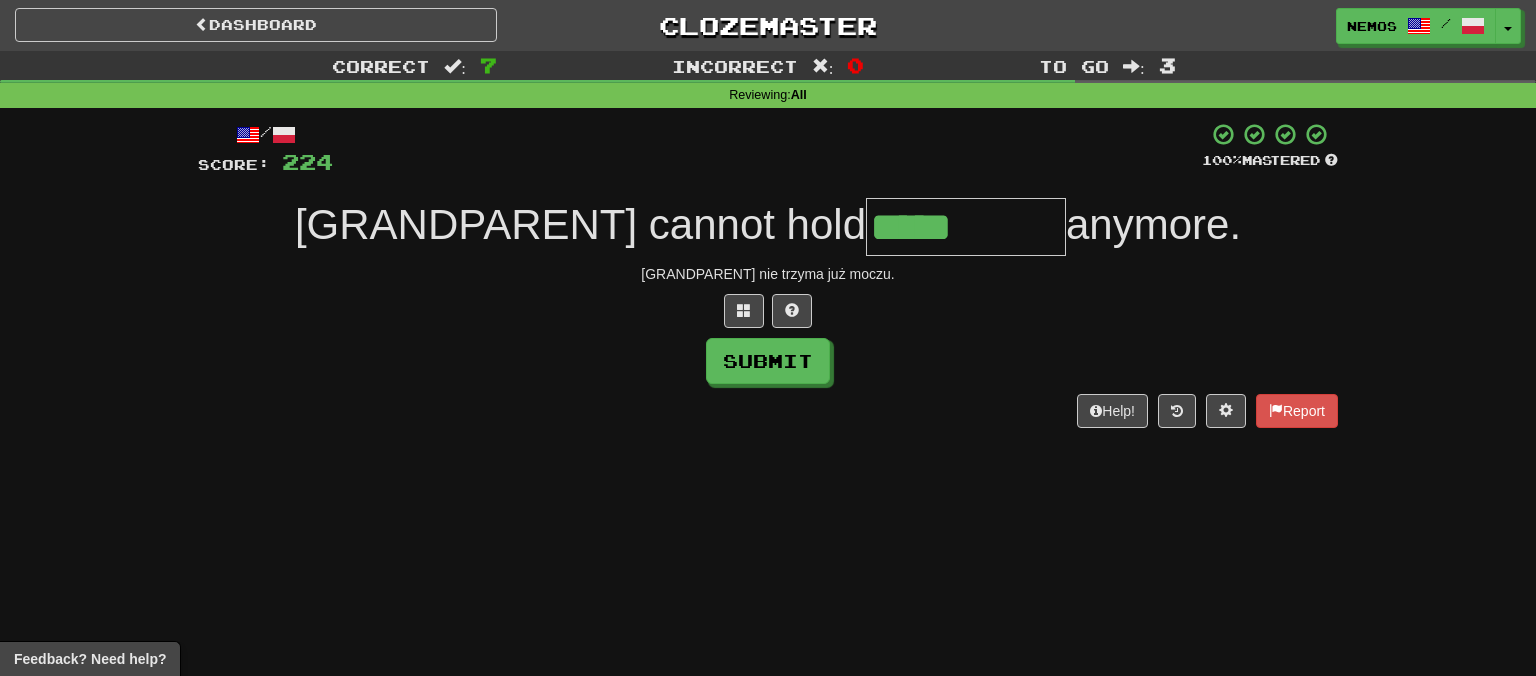 type on "*****" 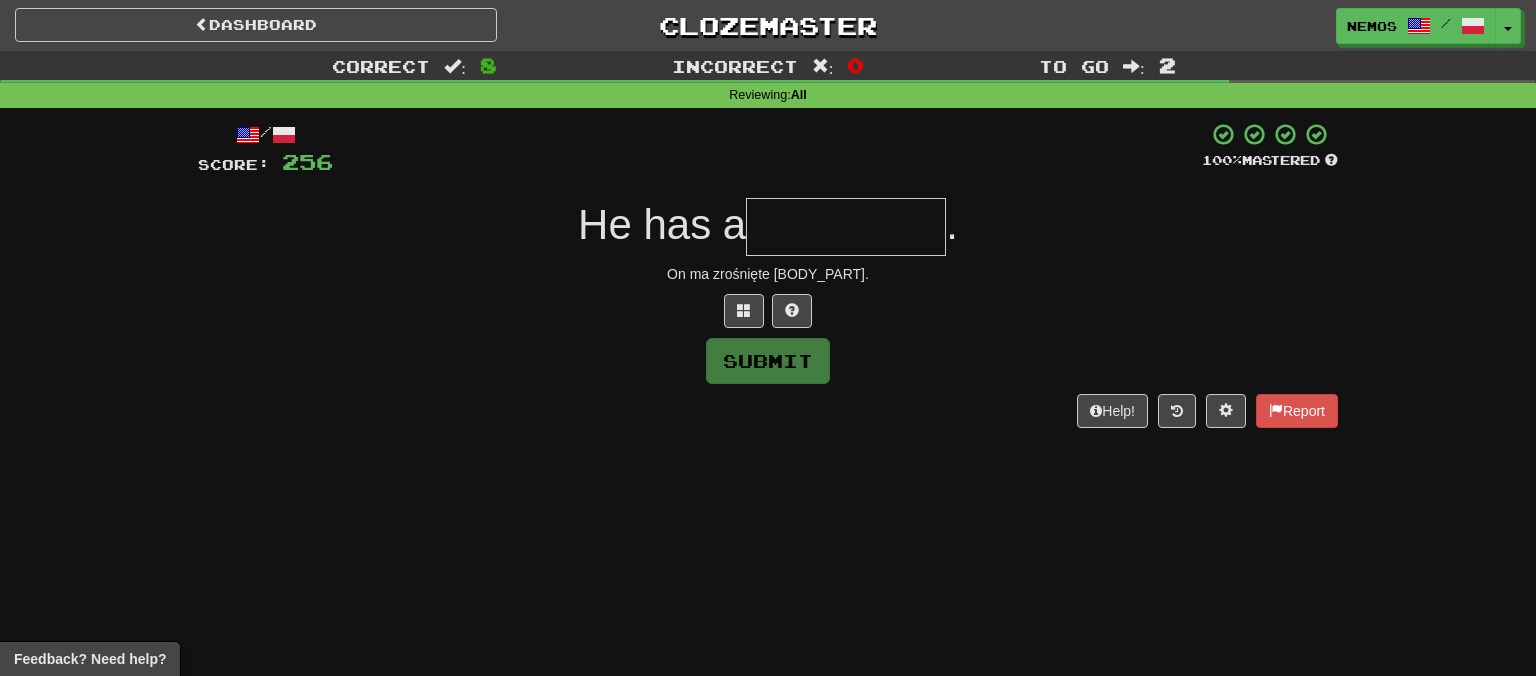 type on "*" 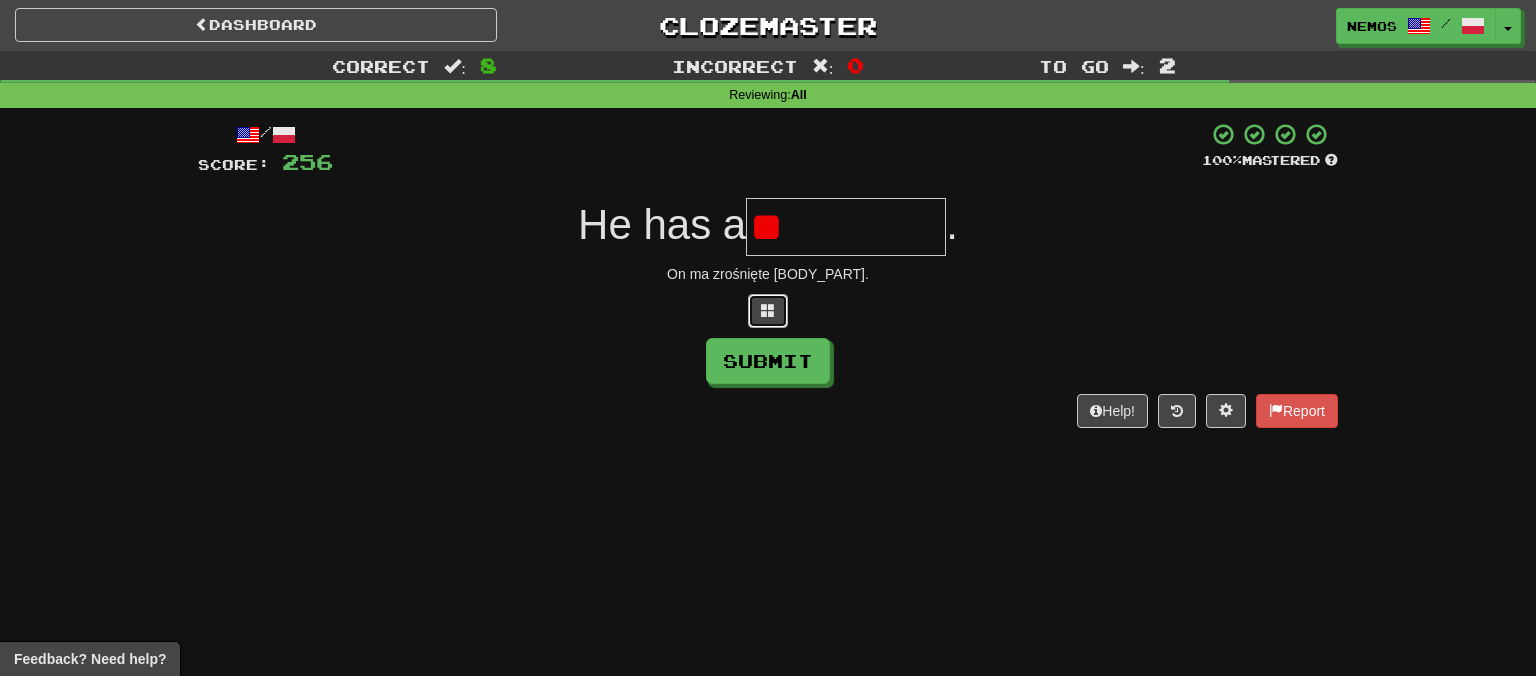 click at bounding box center [768, 311] 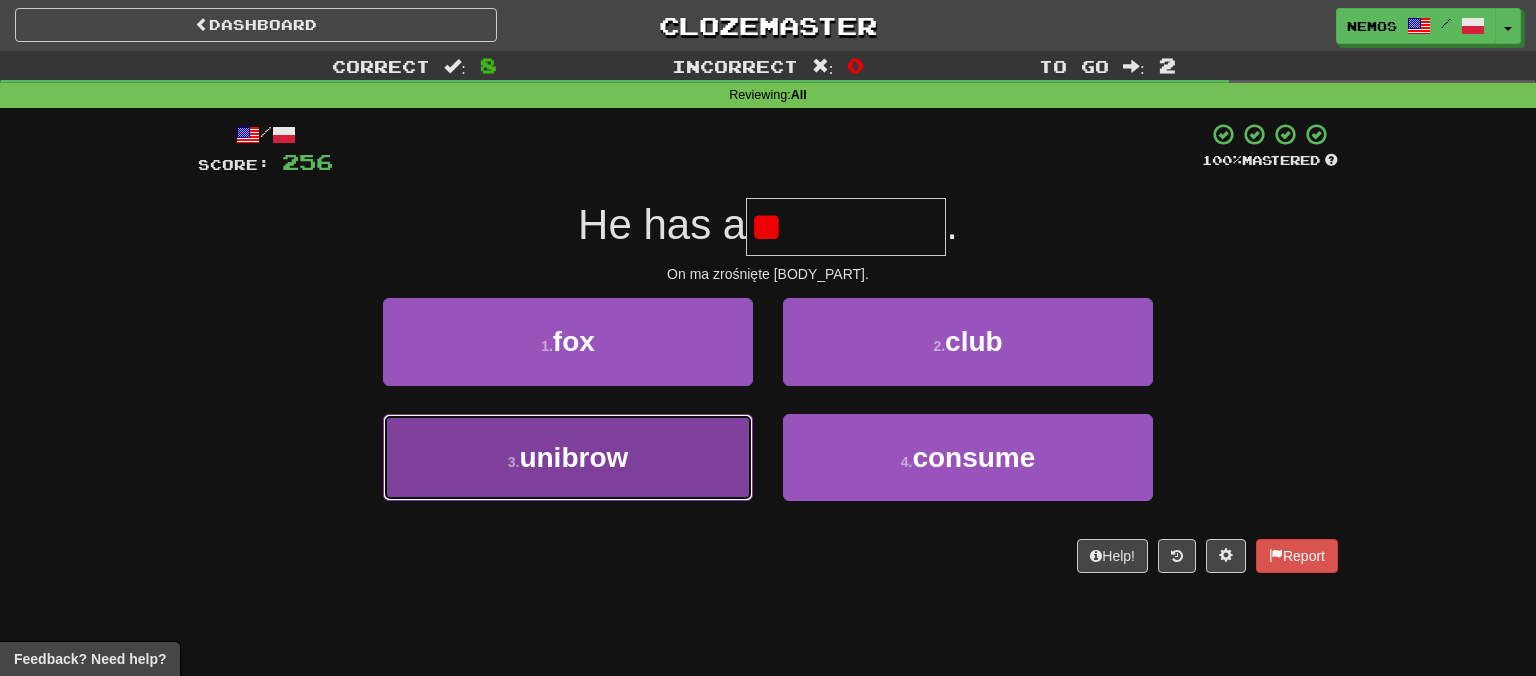 click on "3 .  unibrow" at bounding box center (568, 457) 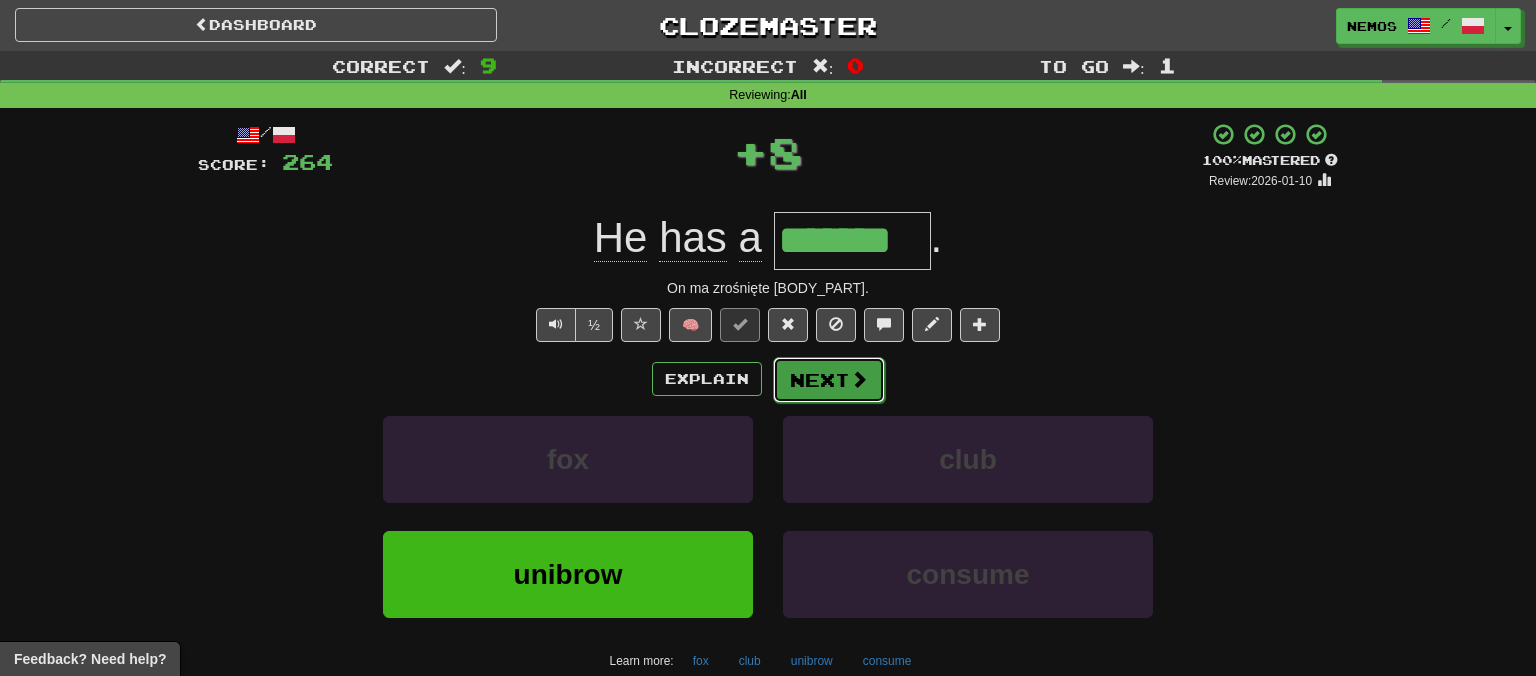 click at bounding box center [859, 379] 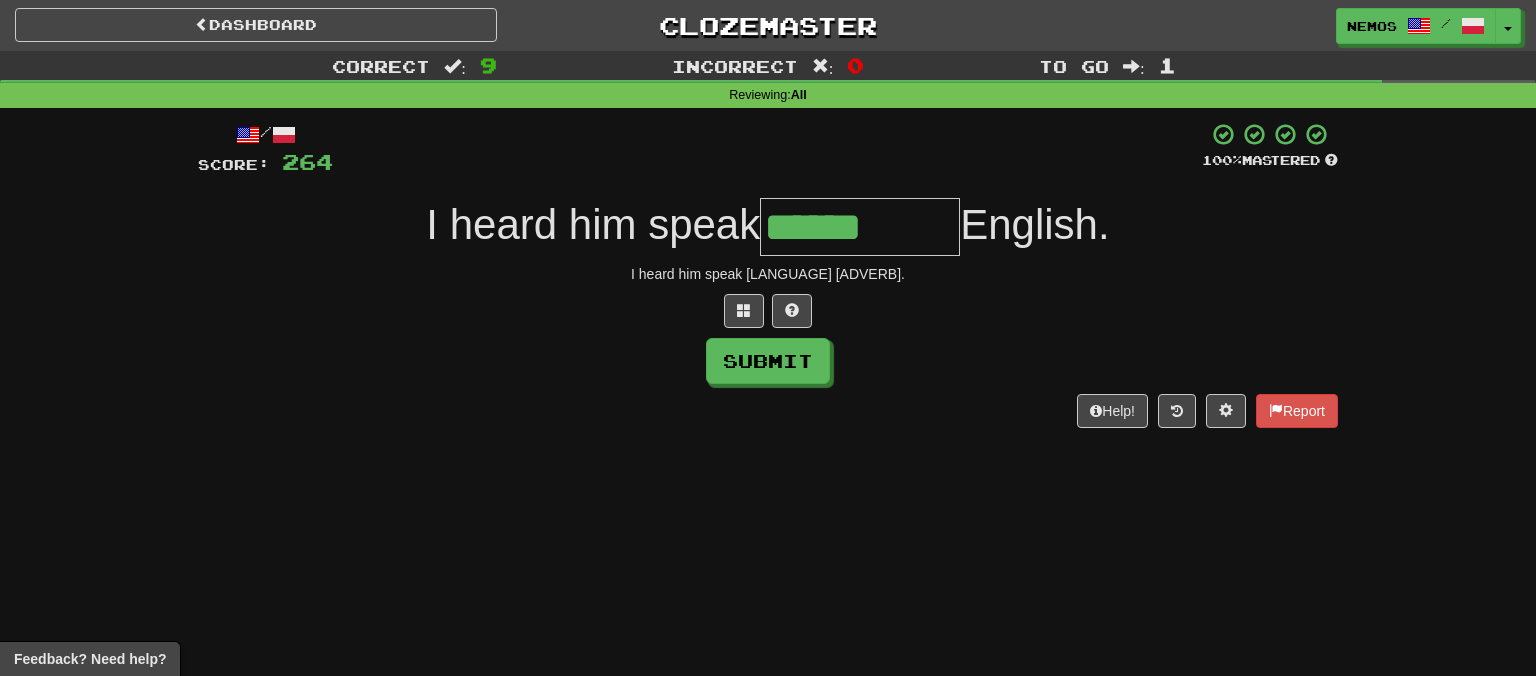 type on "******" 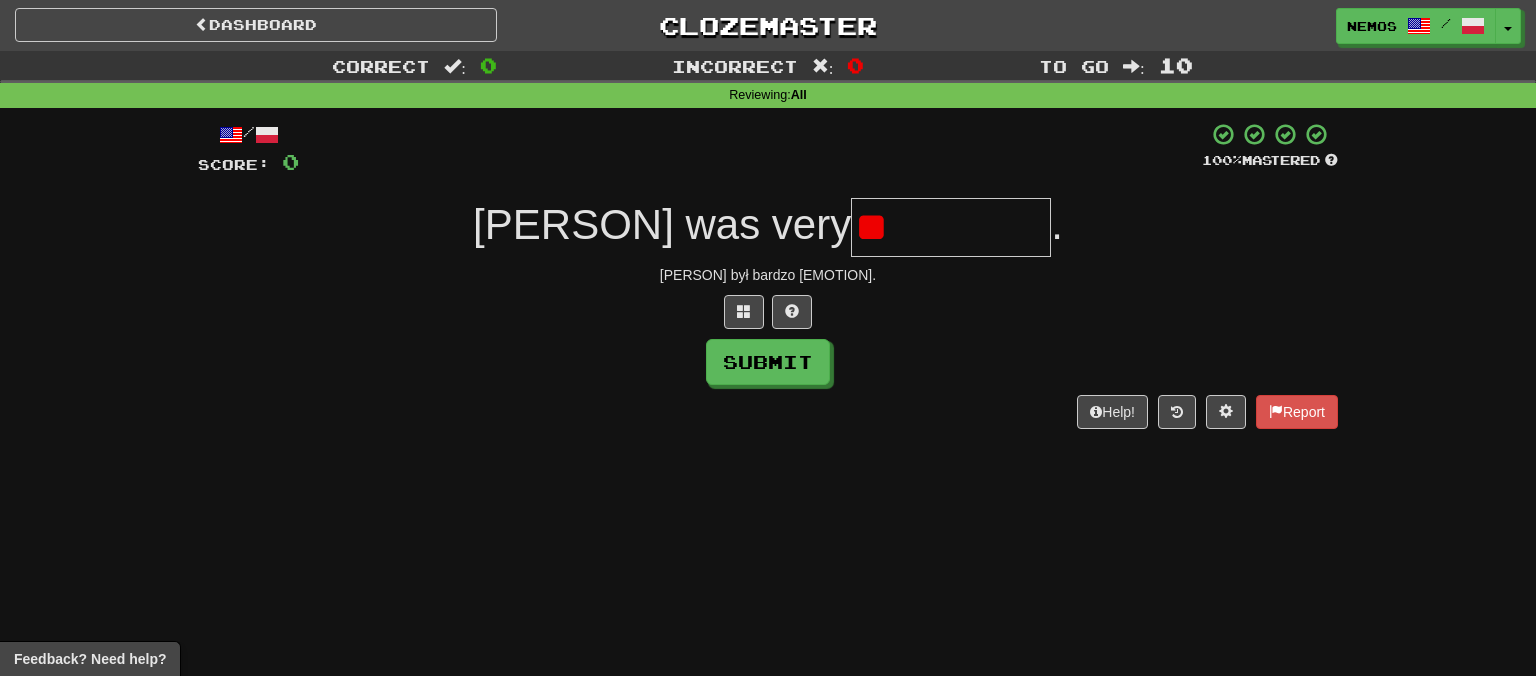 type on "*" 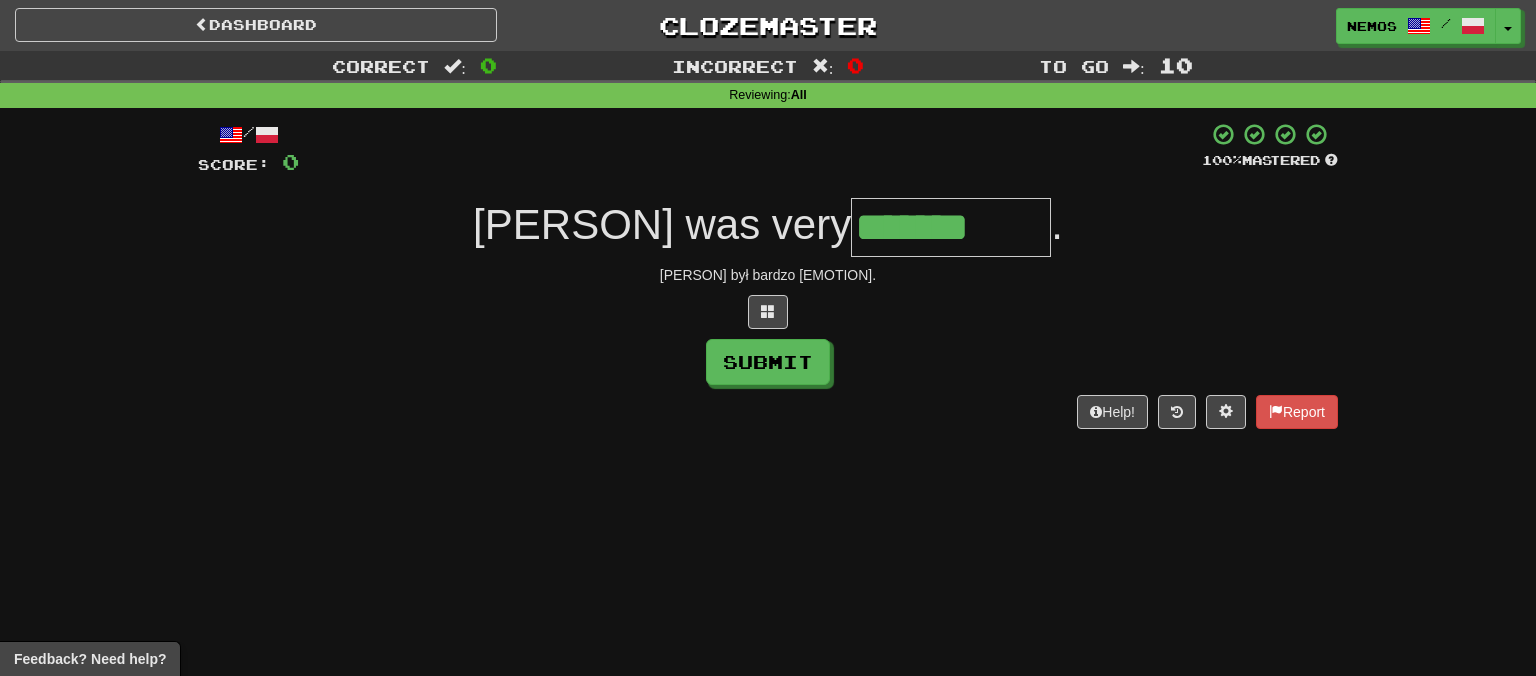 type on "*******" 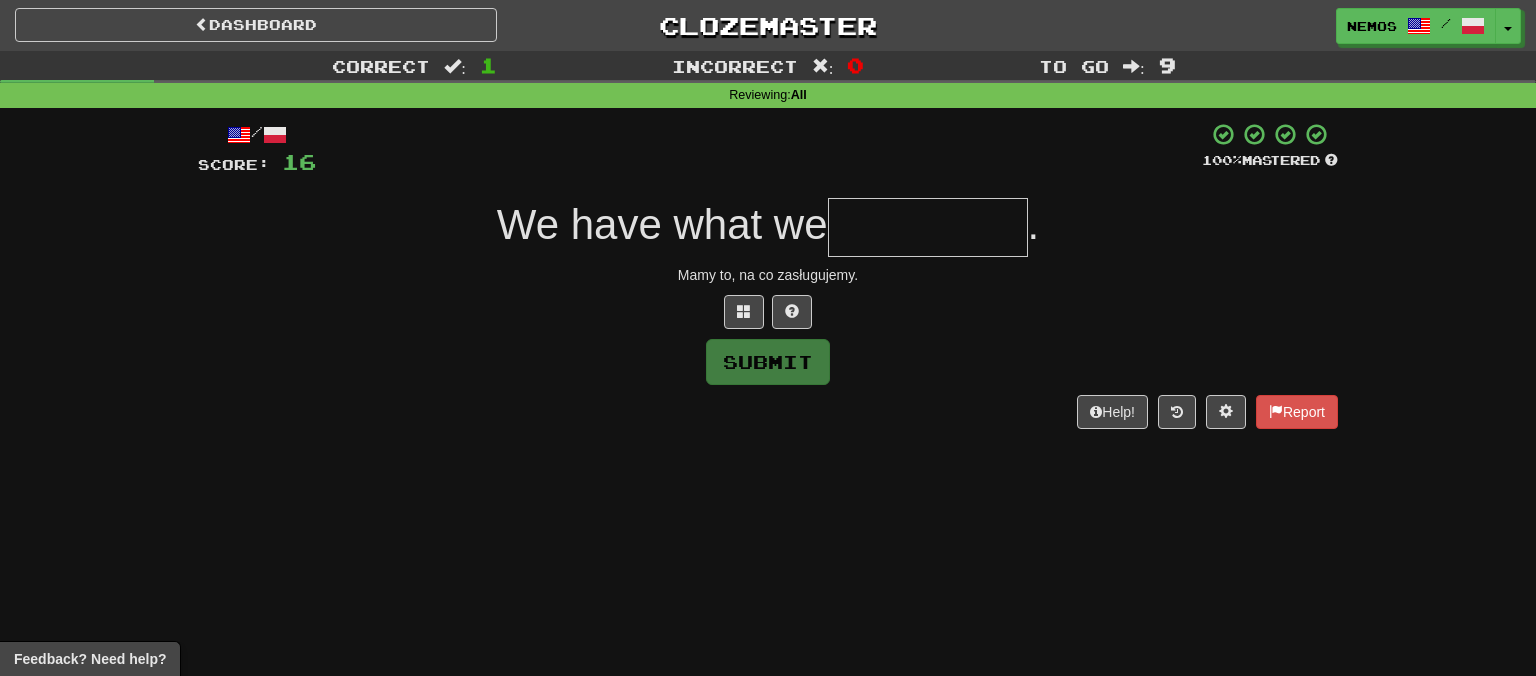 type on "*" 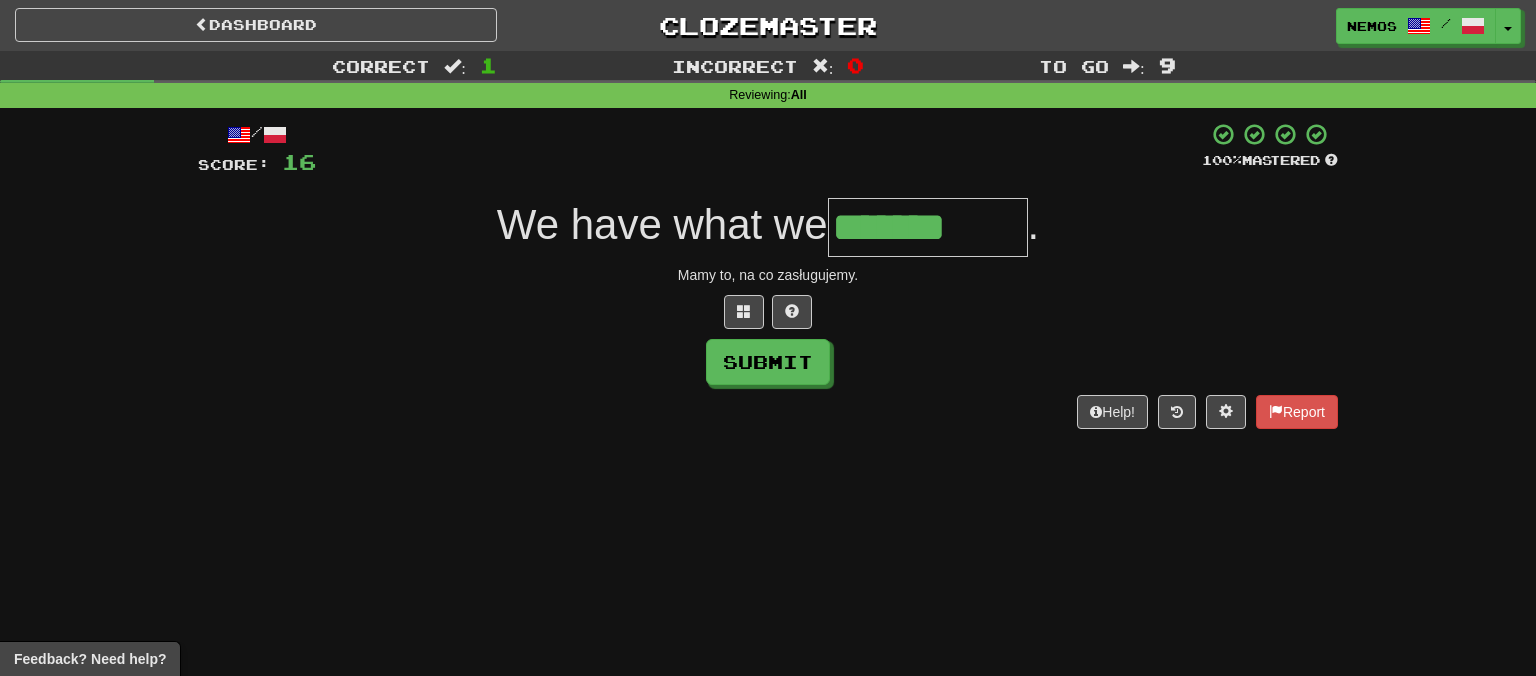 type on "*******" 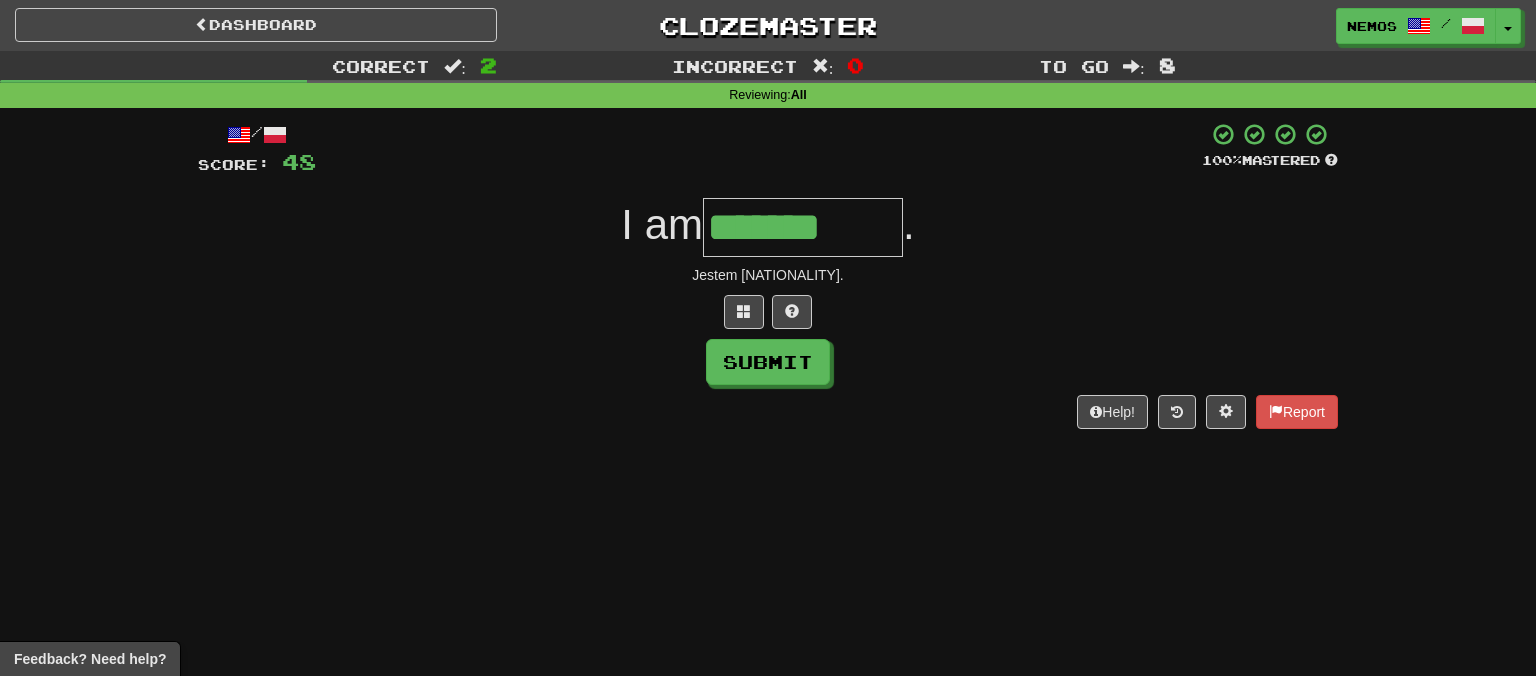 type on "*******" 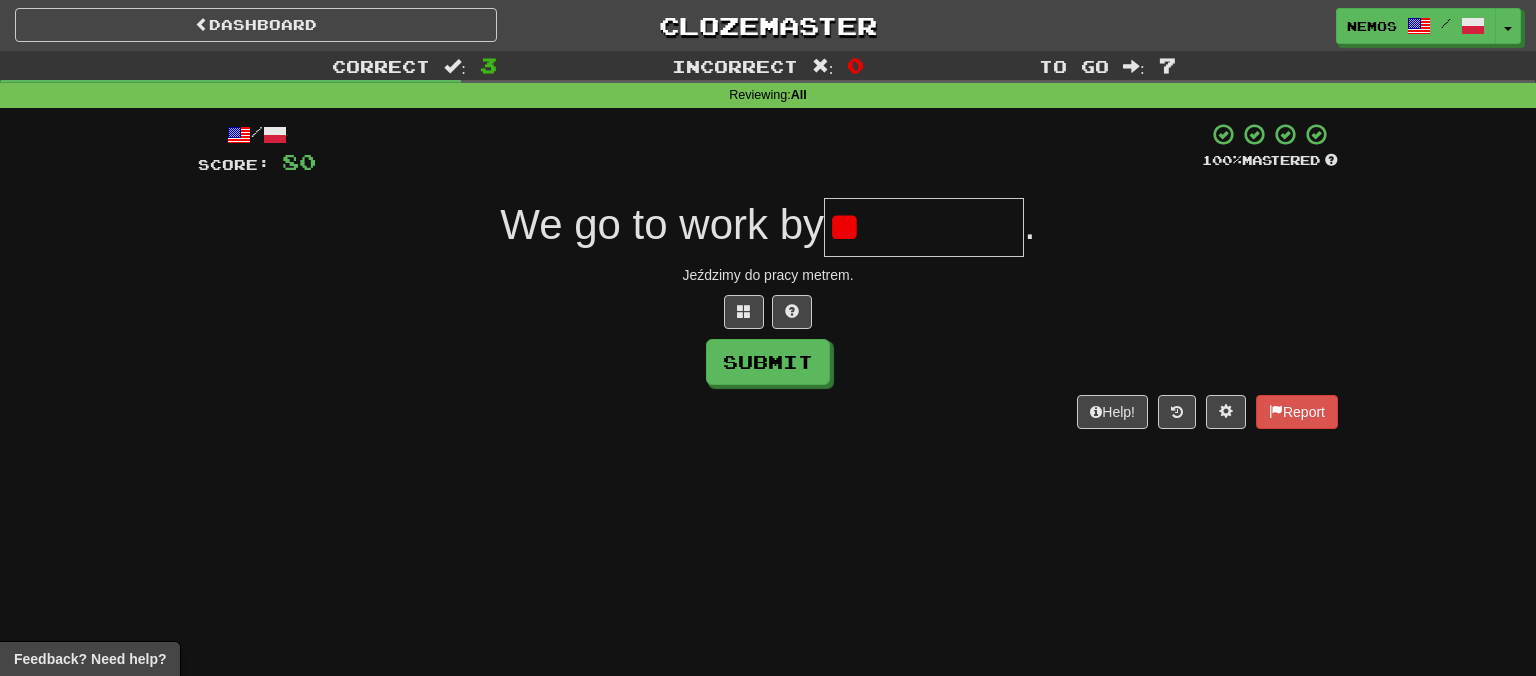 type on "*" 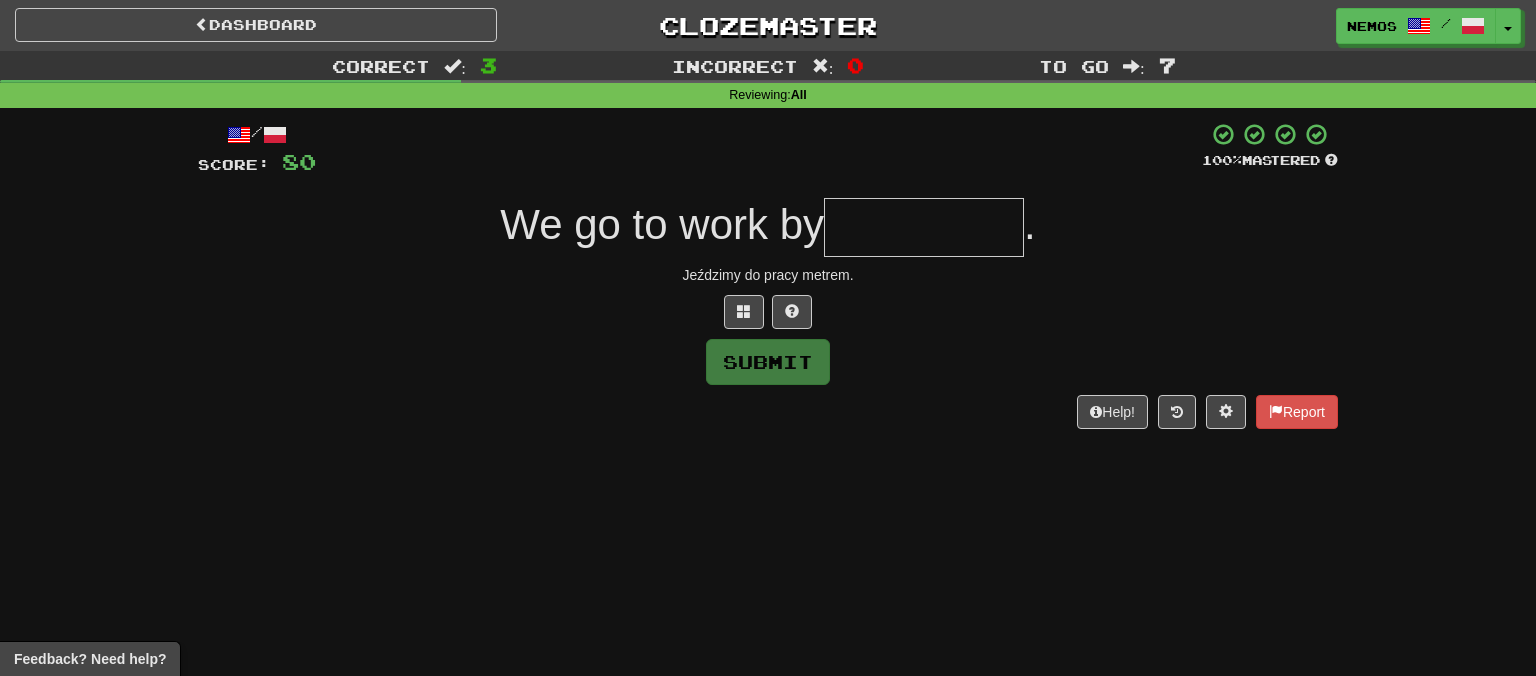 type on "*" 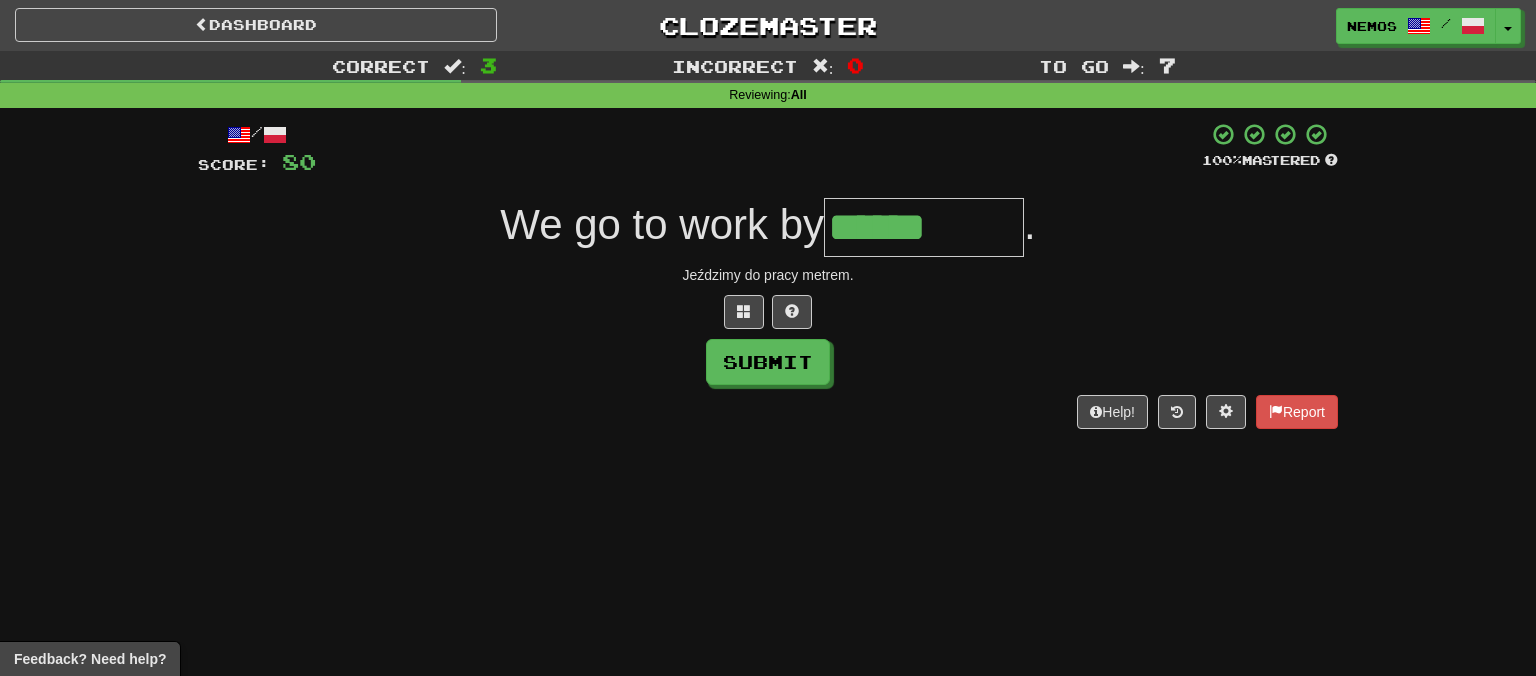 type on "******" 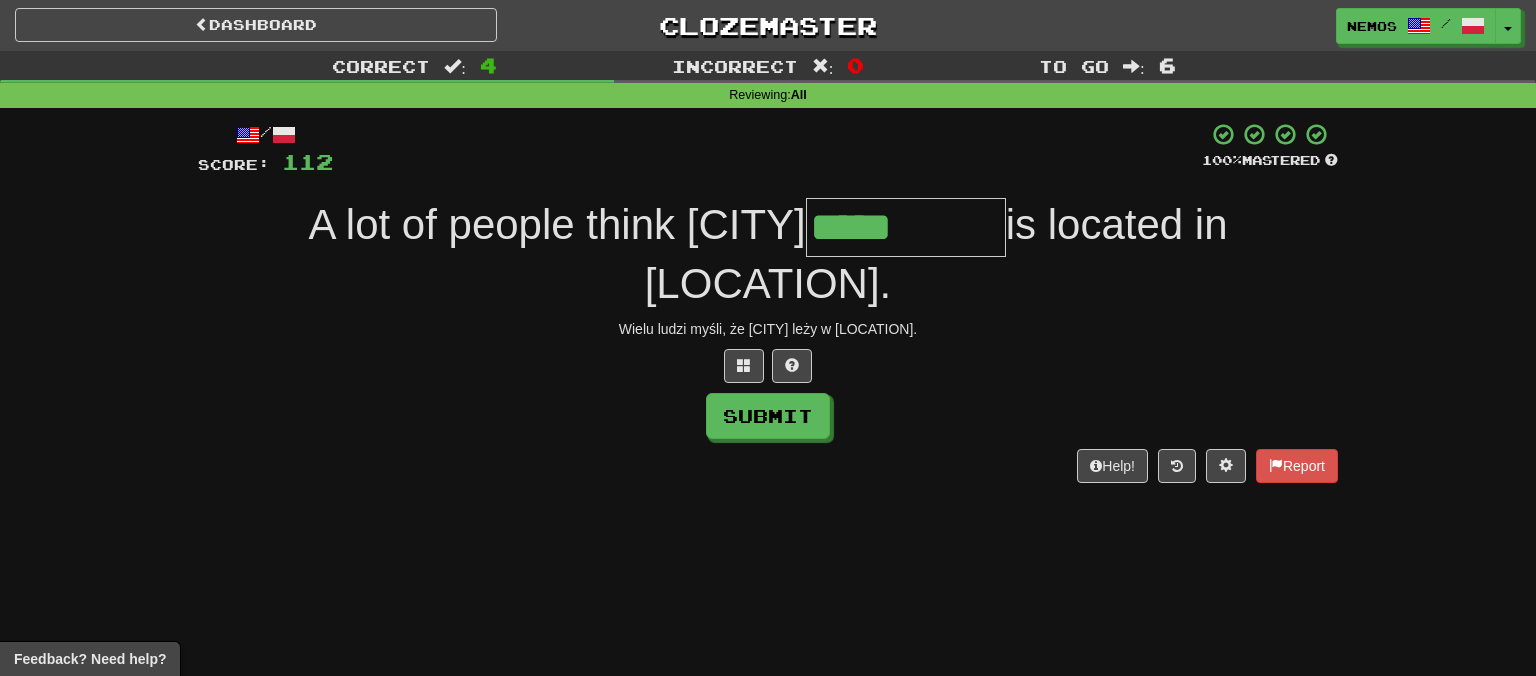 type on "*****" 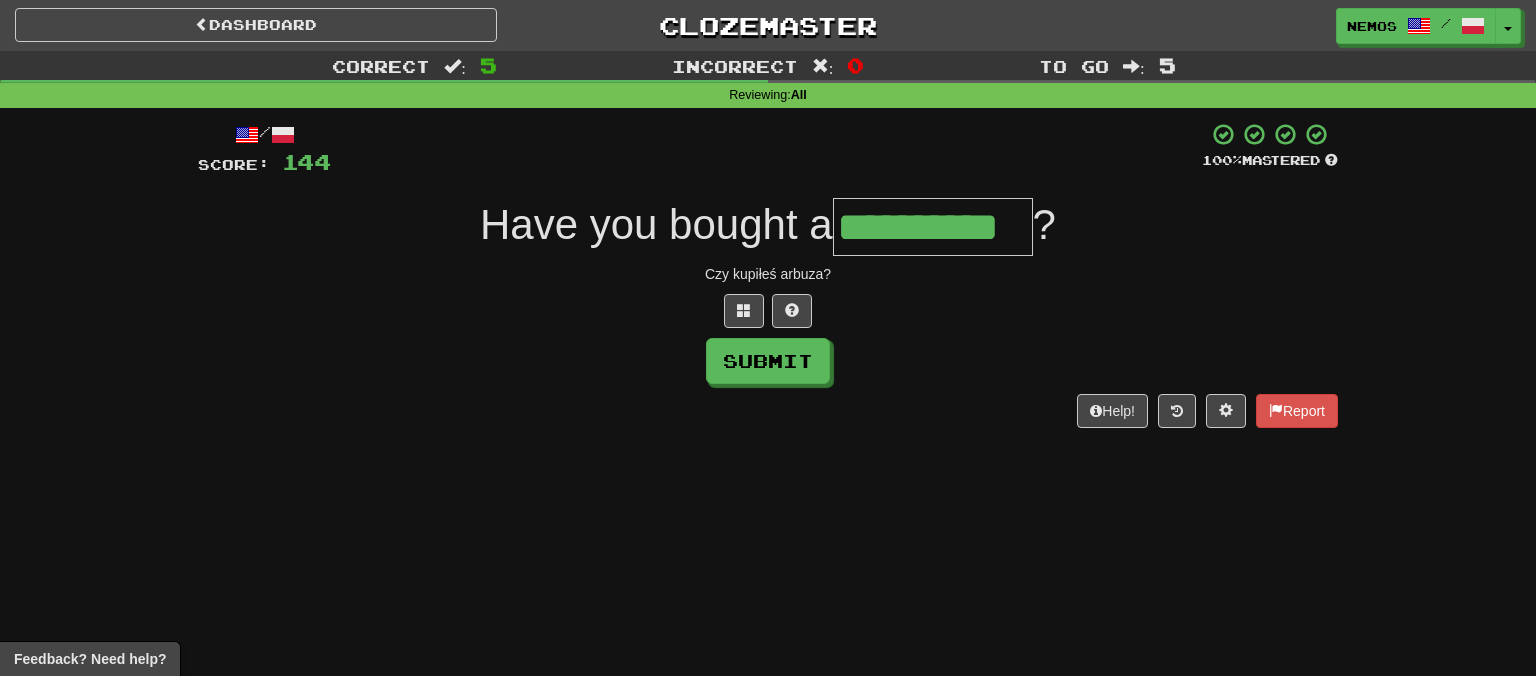 scroll, scrollTop: 0, scrollLeft: 25, axis: horizontal 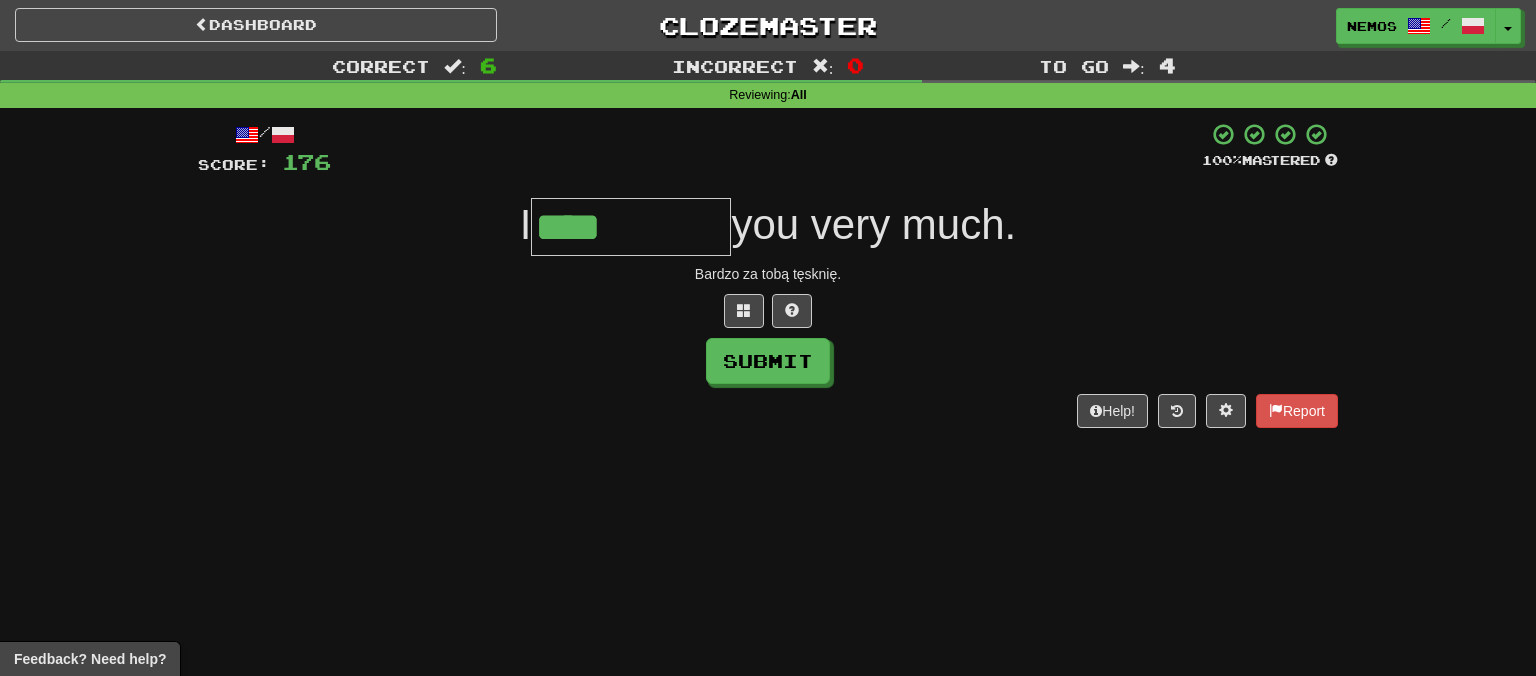 type on "****" 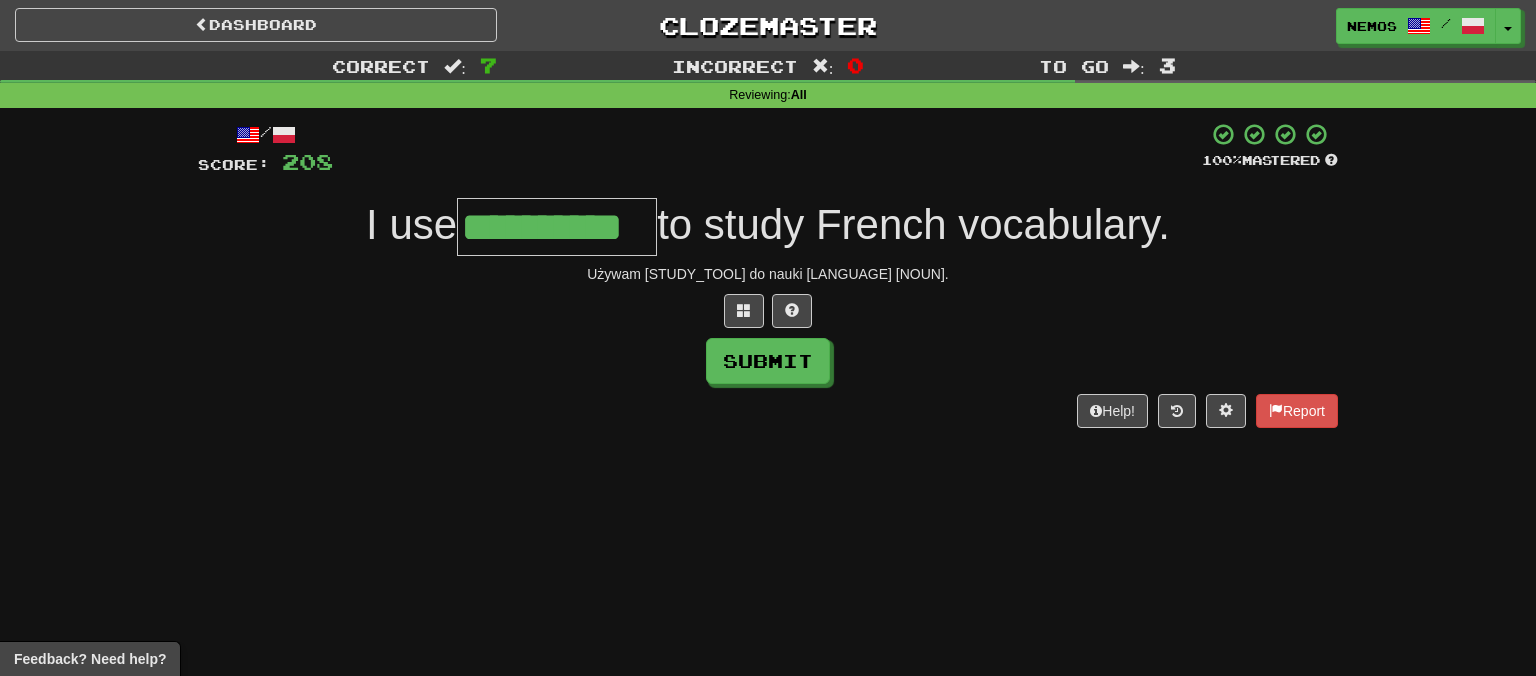 type on "**********" 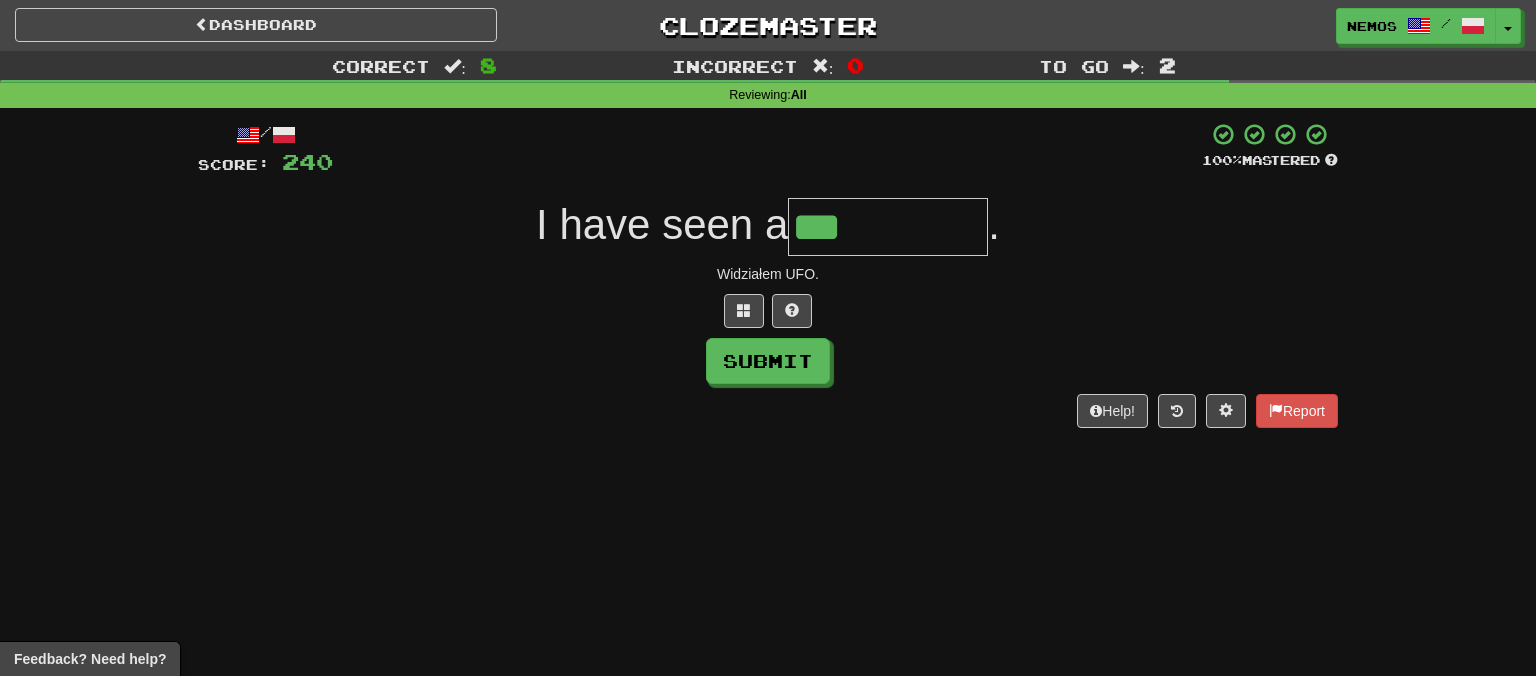 type on "***" 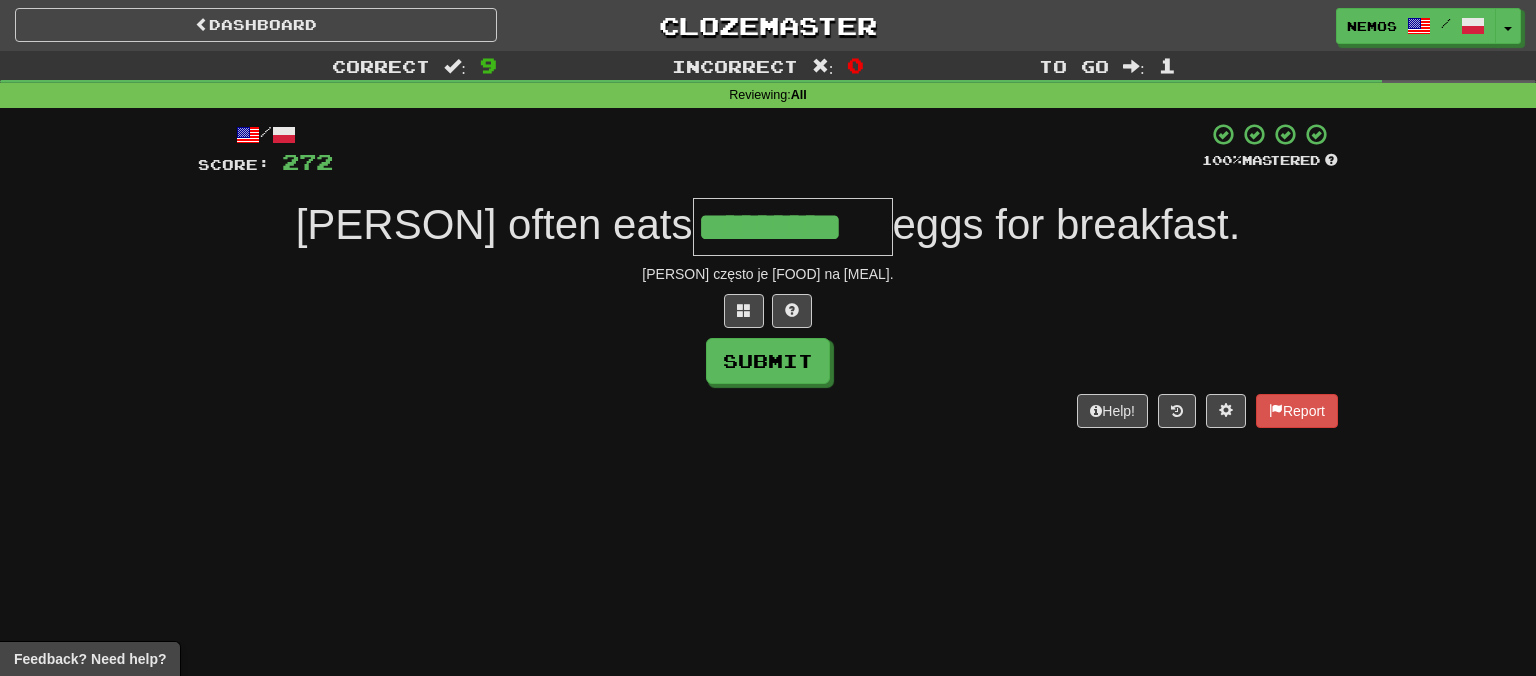 scroll, scrollTop: 0, scrollLeft: 1, axis: horizontal 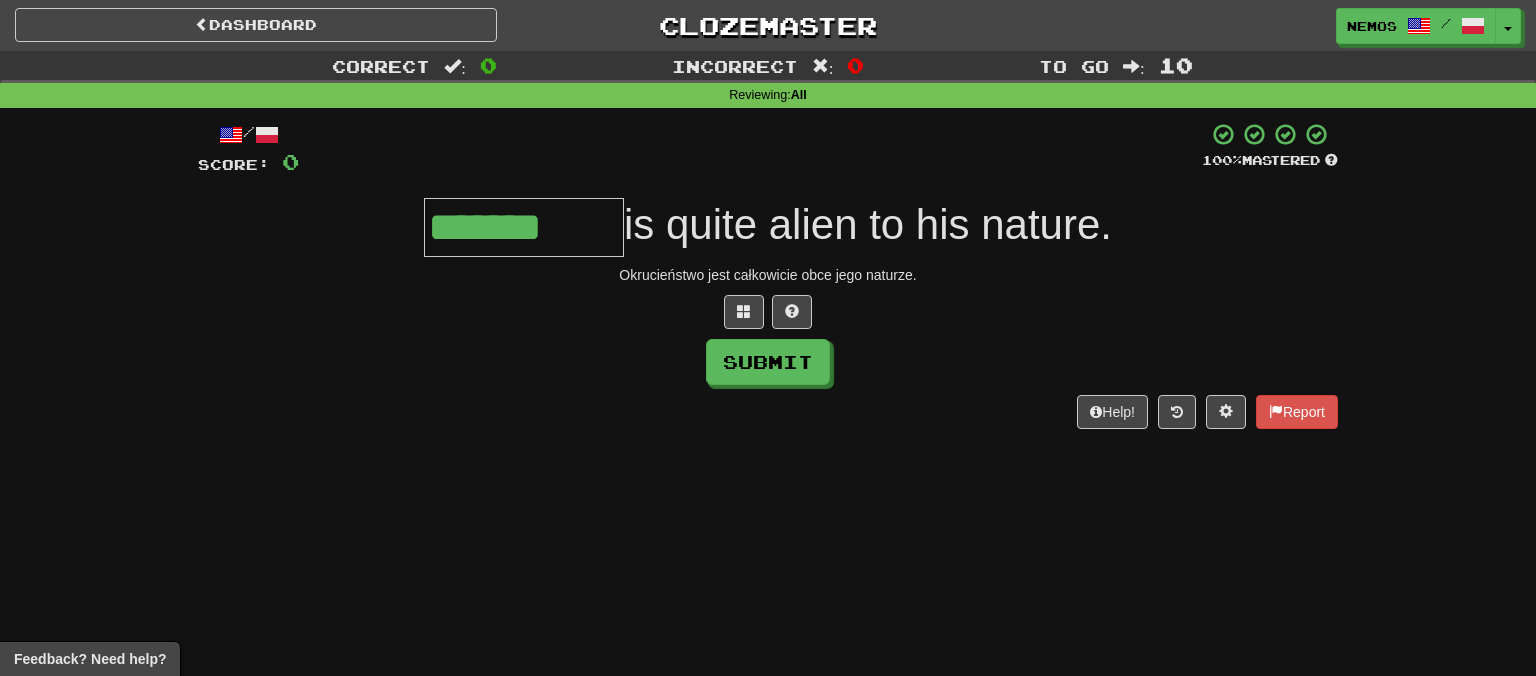 type on "*******" 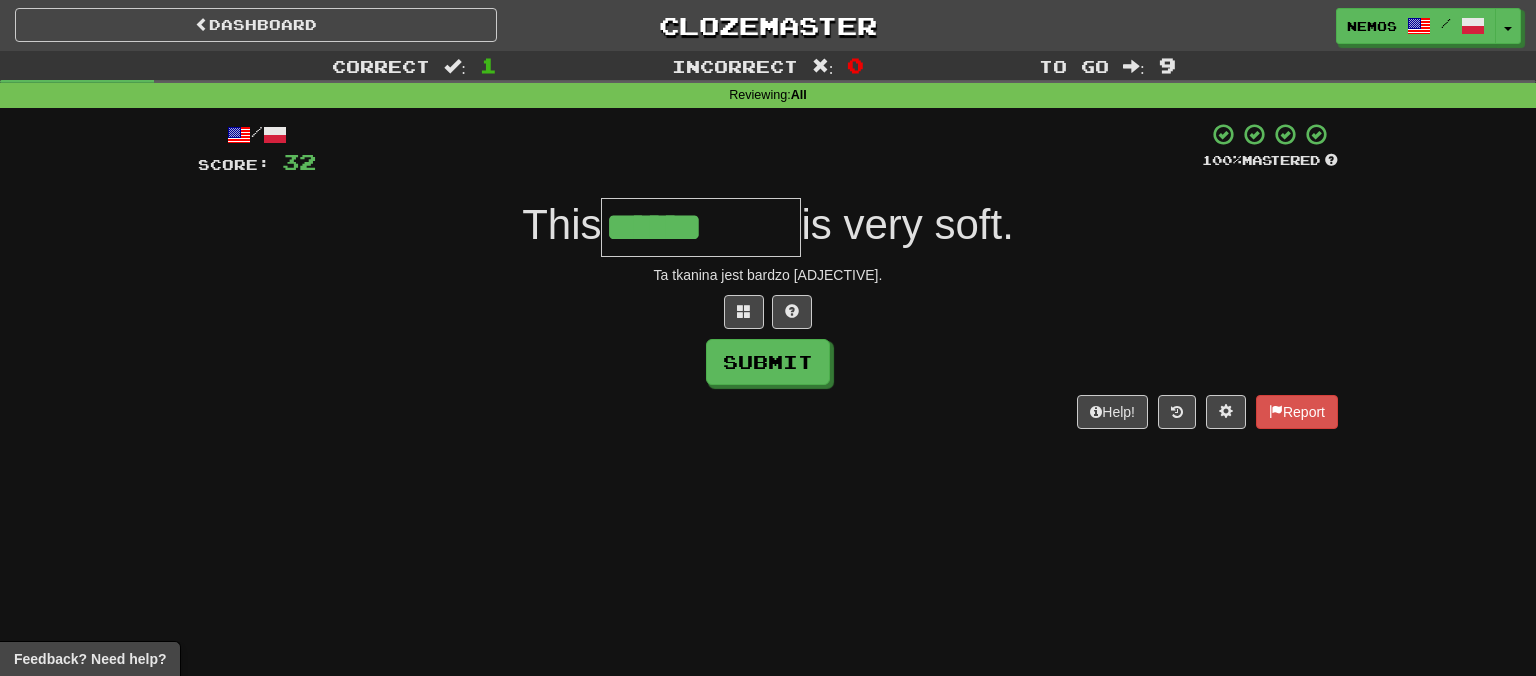 type on "******" 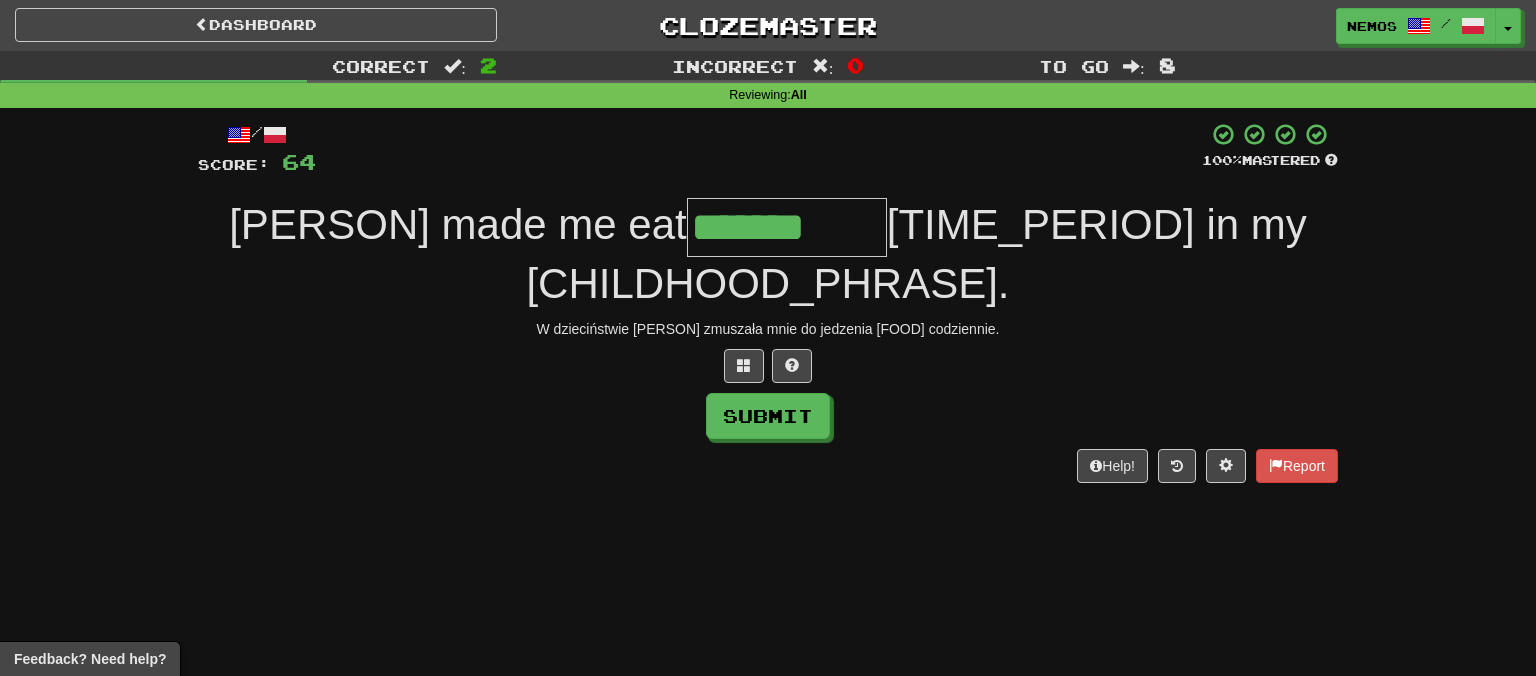 type on "*******" 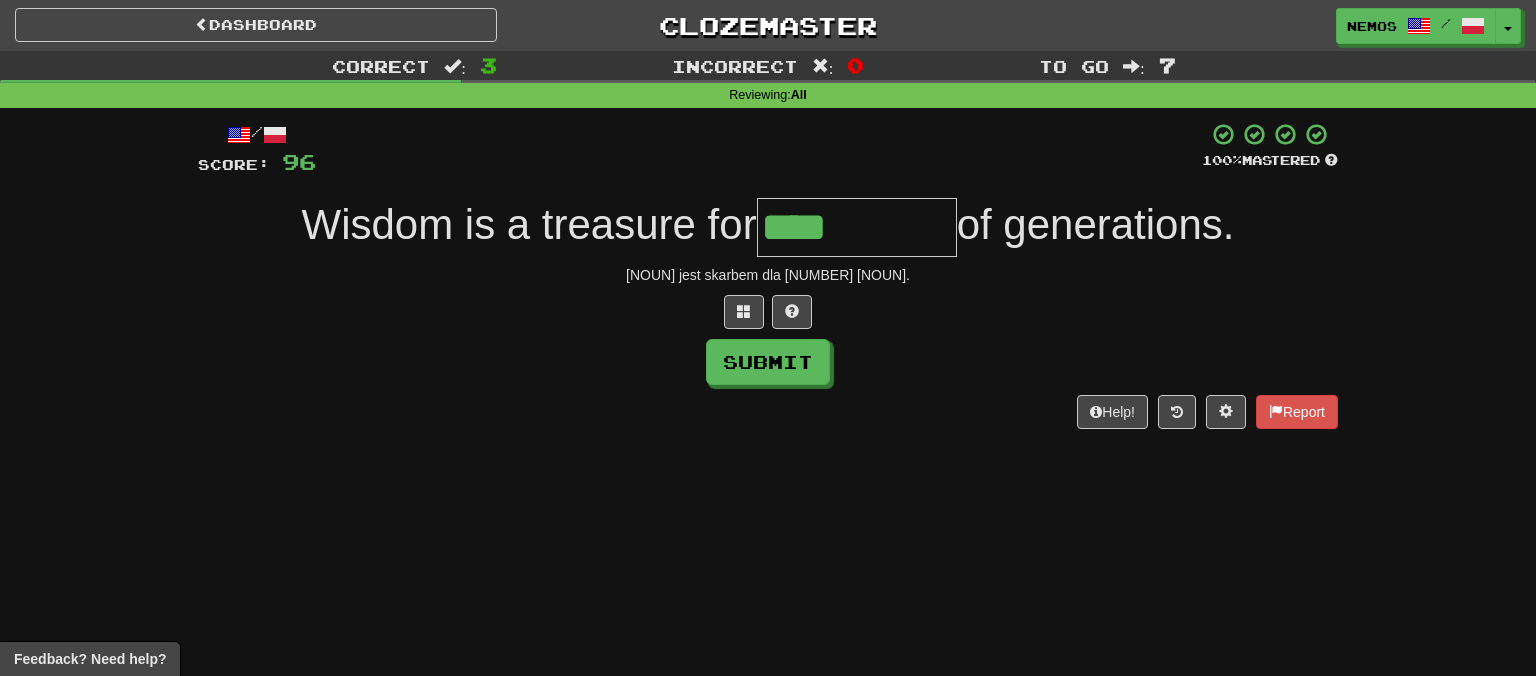 type on "****" 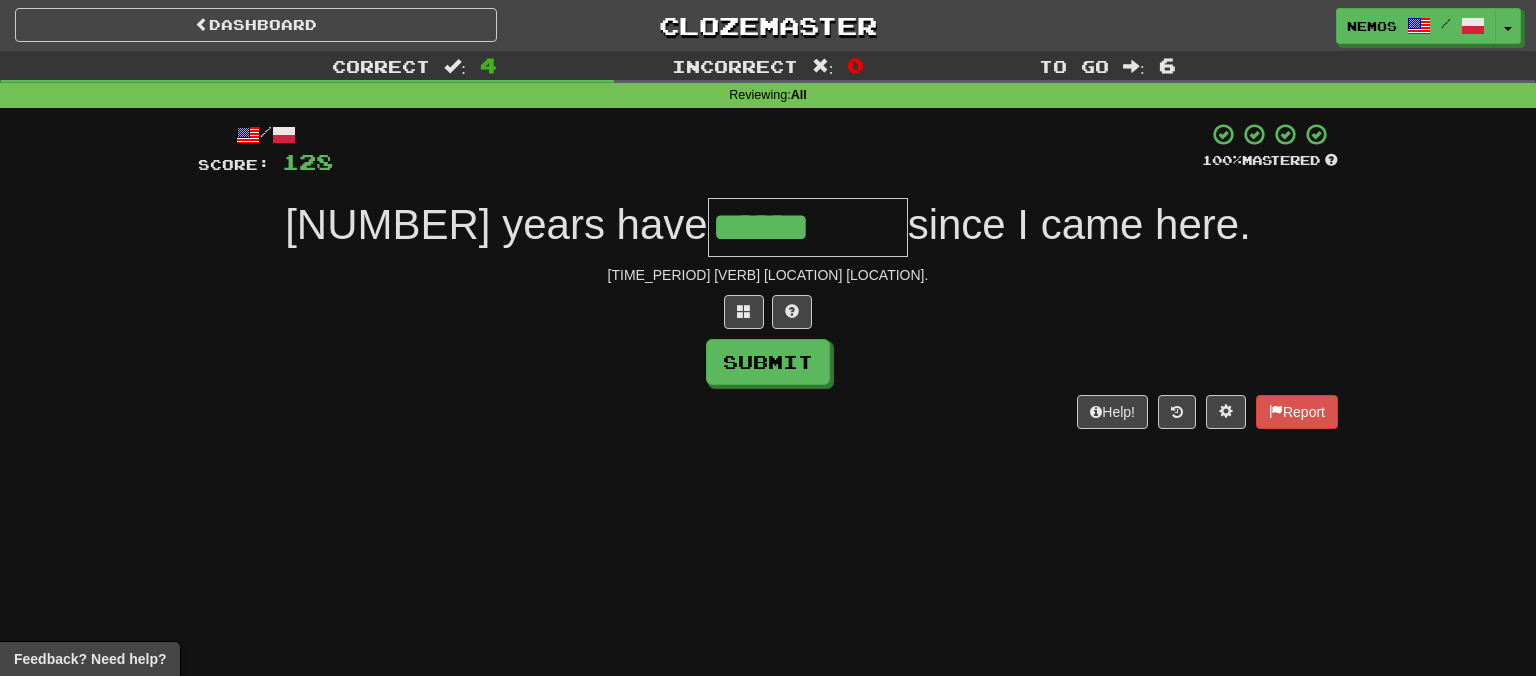 type on "******" 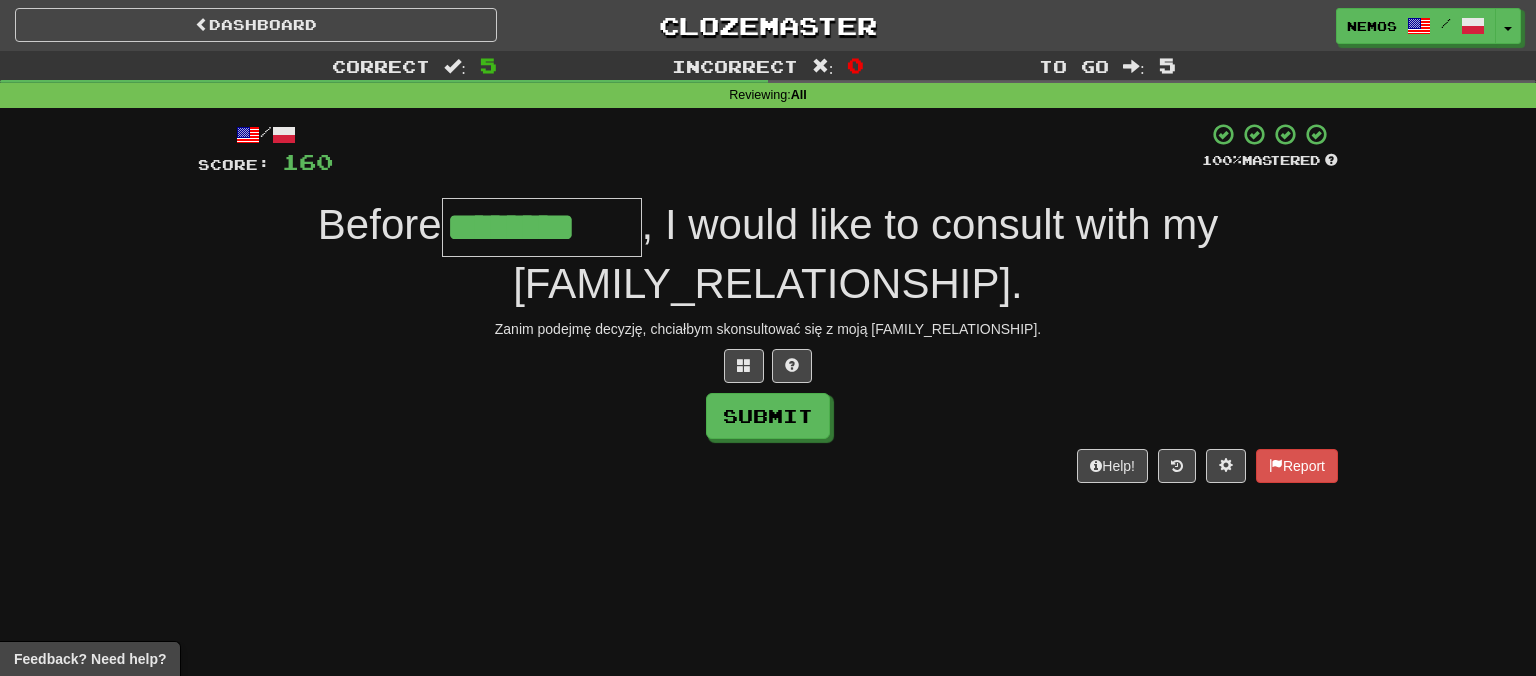 type on "********" 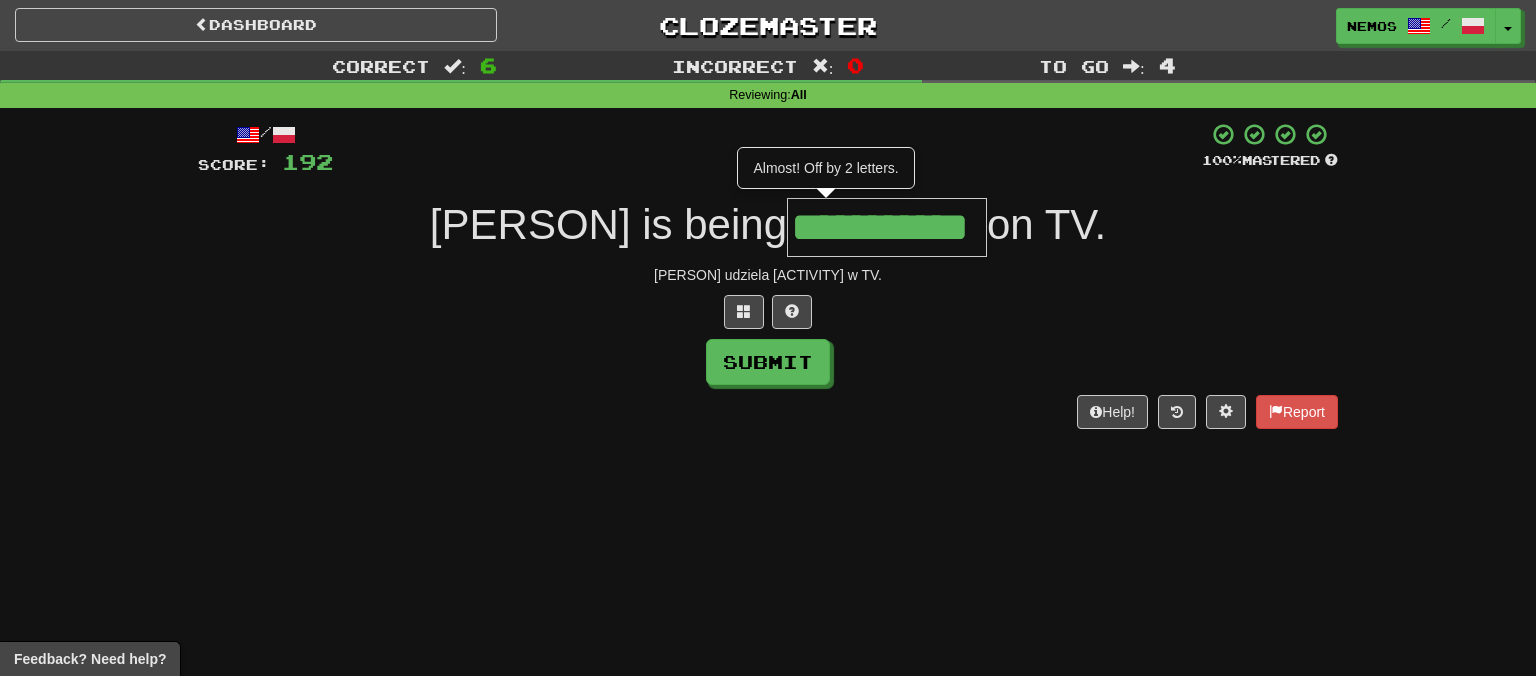scroll, scrollTop: 0, scrollLeft: 21, axis: horizontal 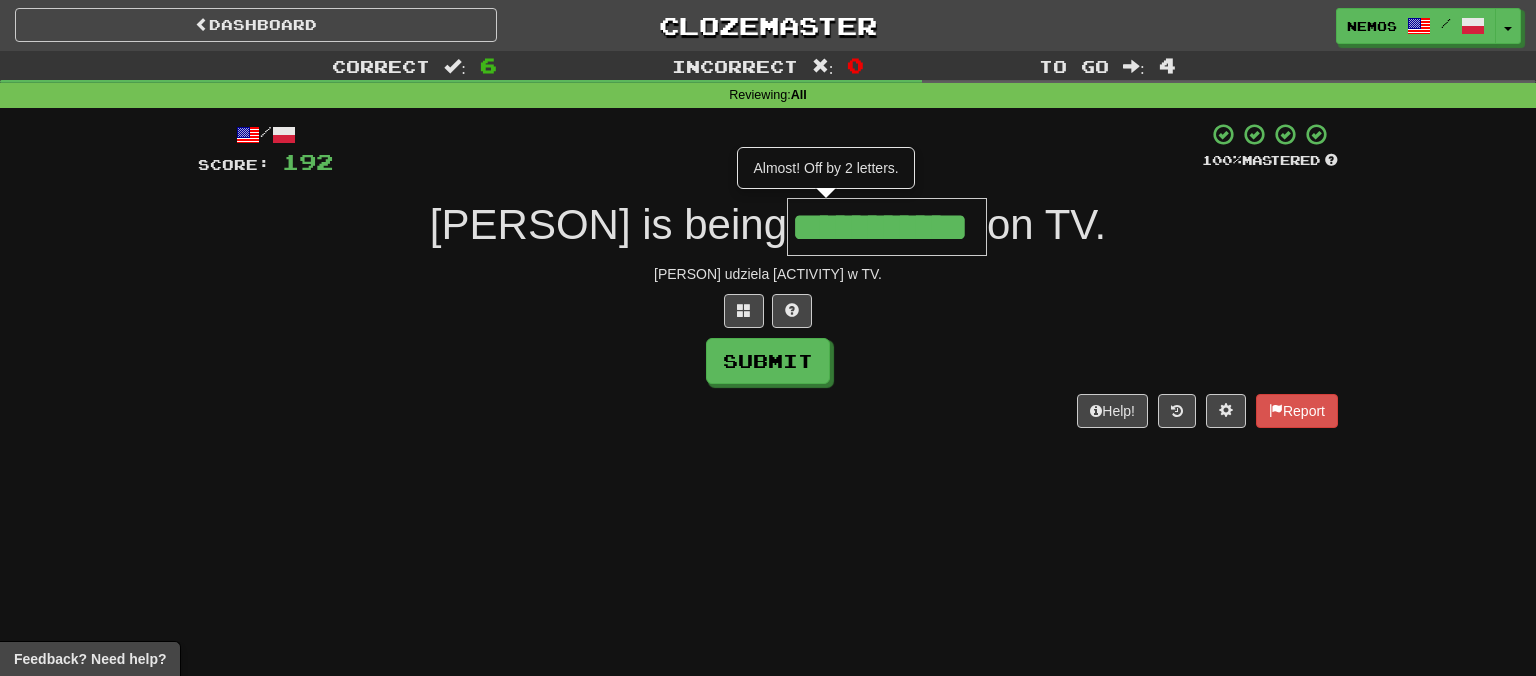 type on "**********" 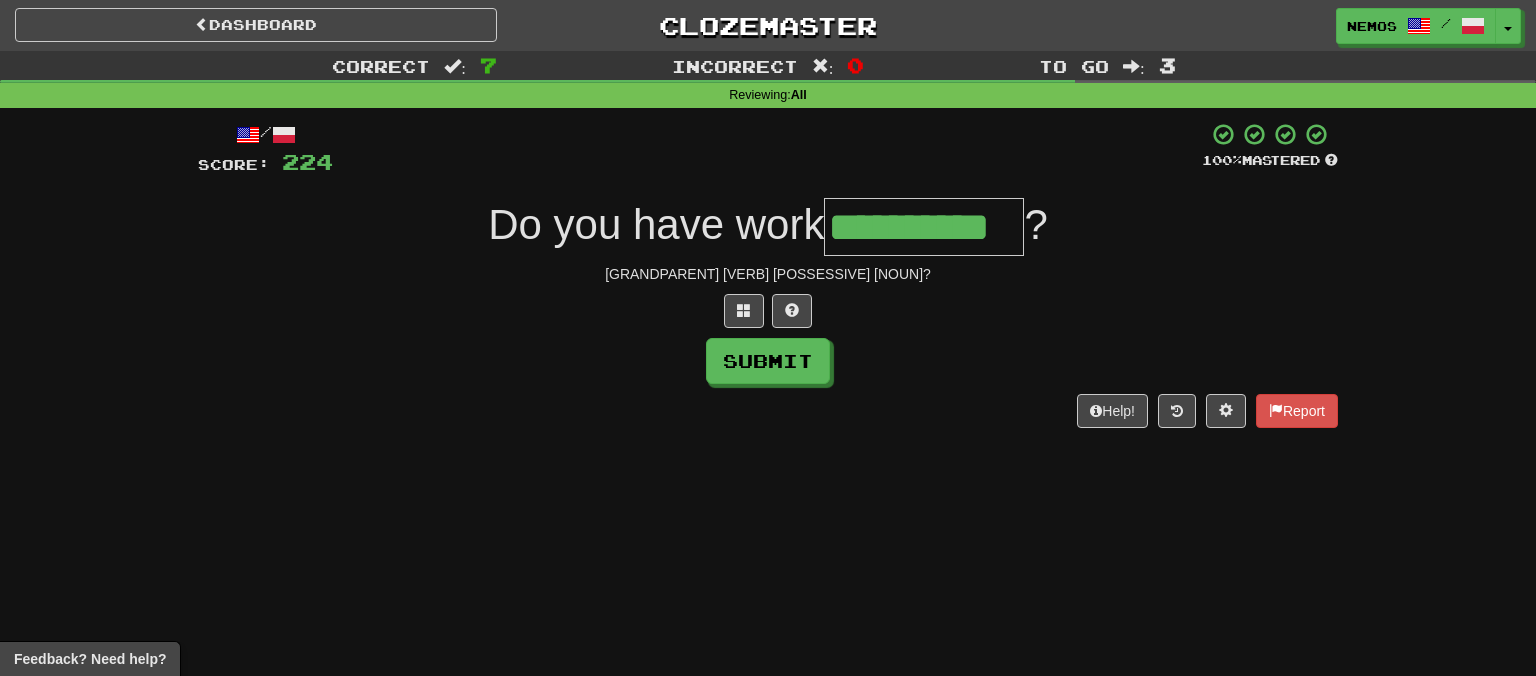 scroll, scrollTop: 0, scrollLeft: 13, axis: horizontal 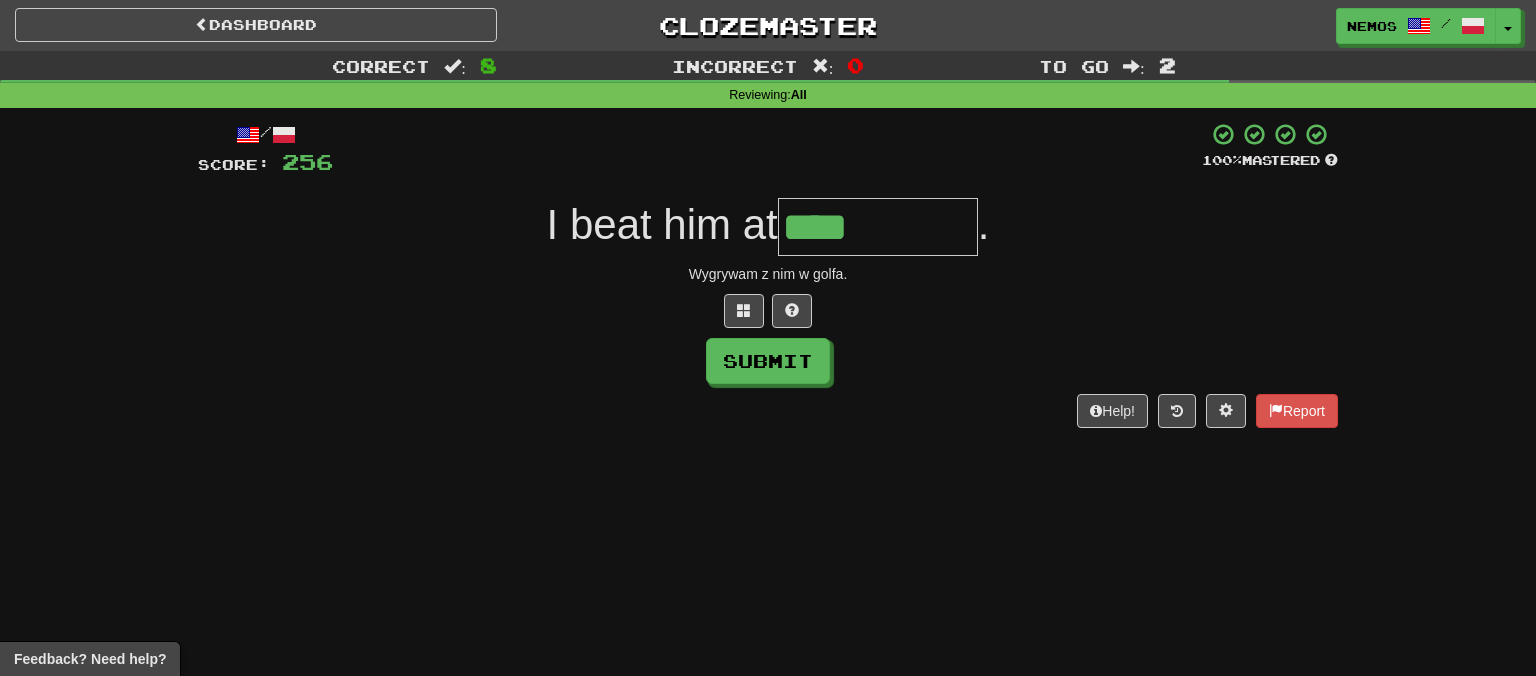 type on "****" 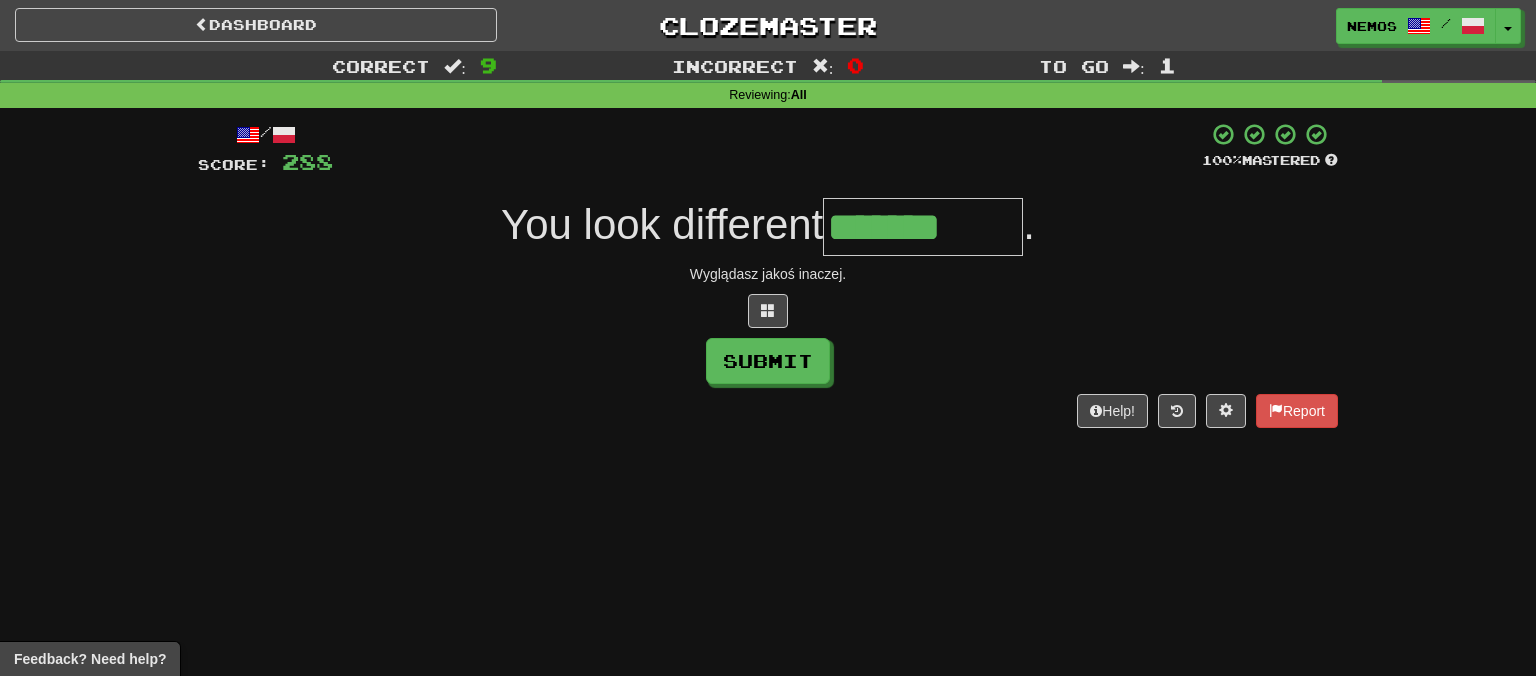 type on "*******" 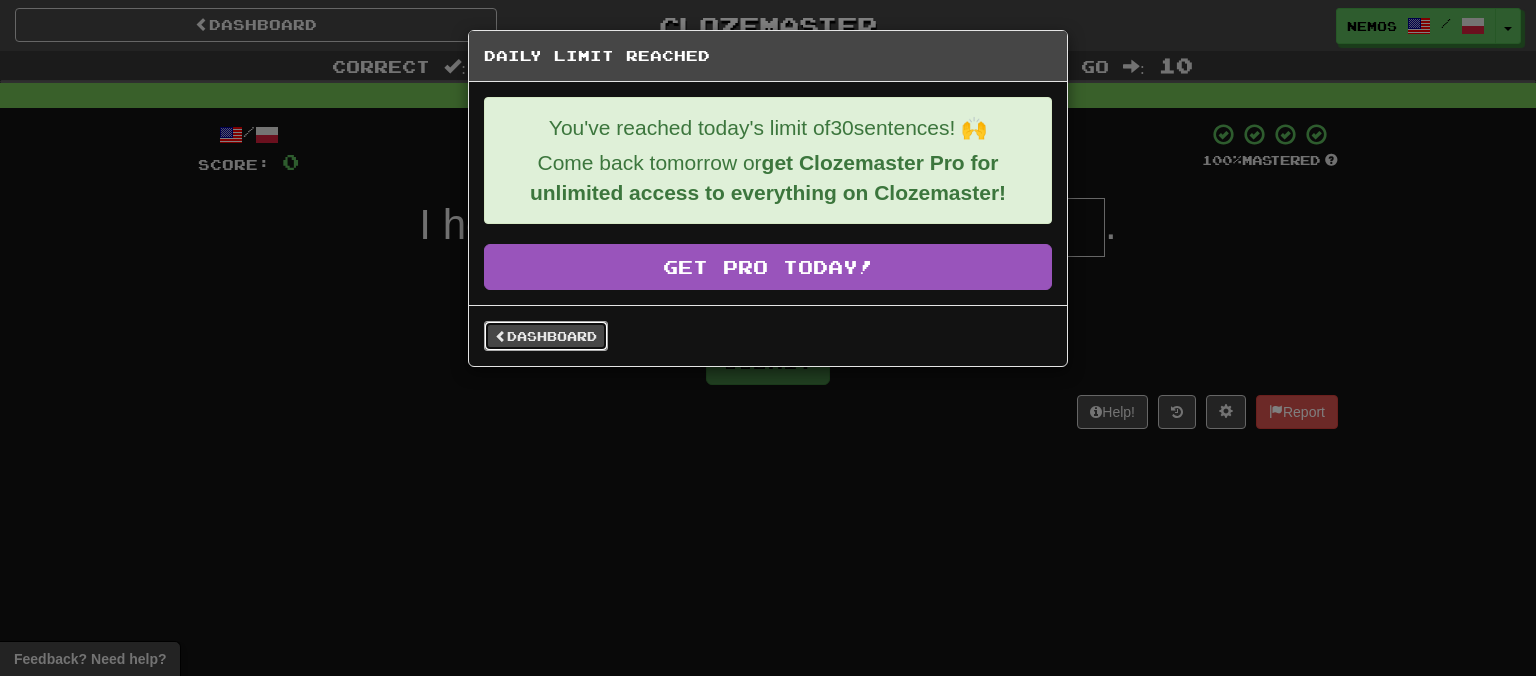 click at bounding box center (501, 336) 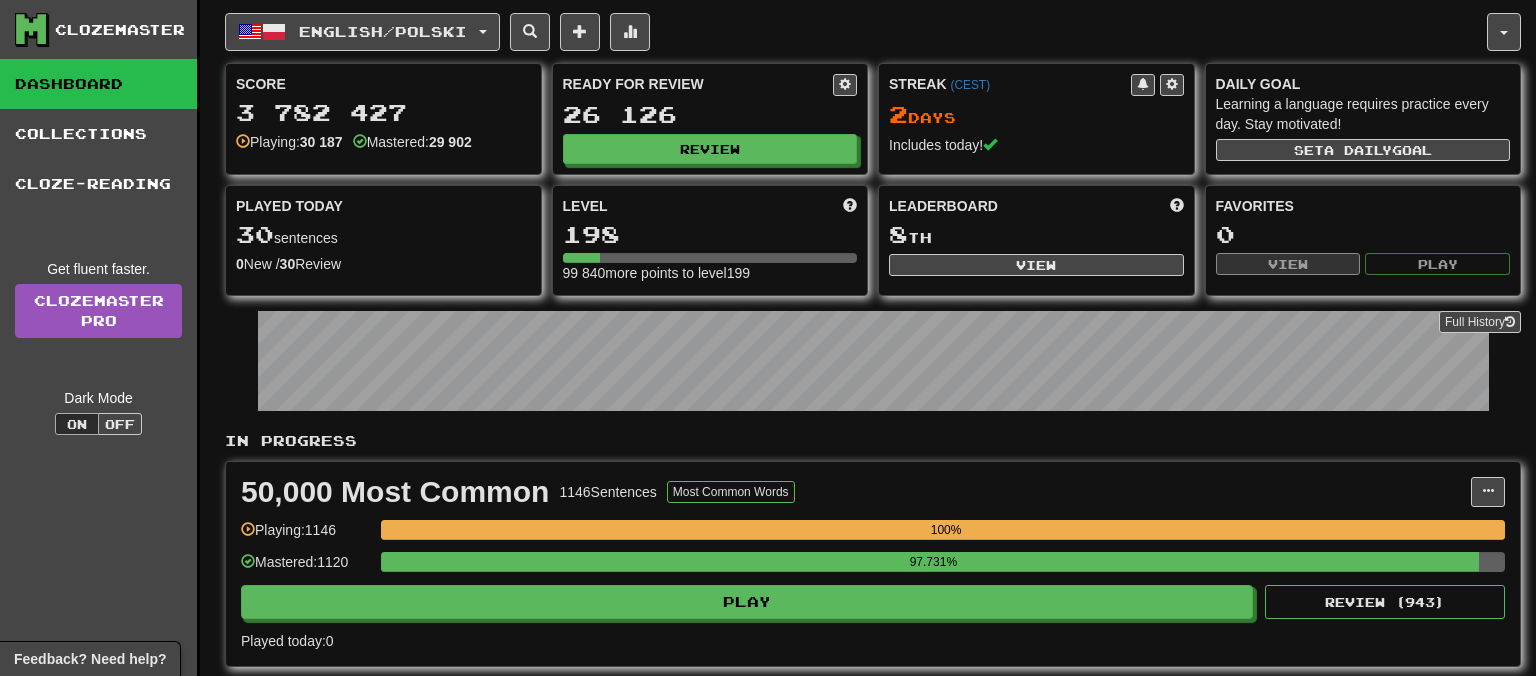 scroll, scrollTop: 0, scrollLeft: 0, axis: both 